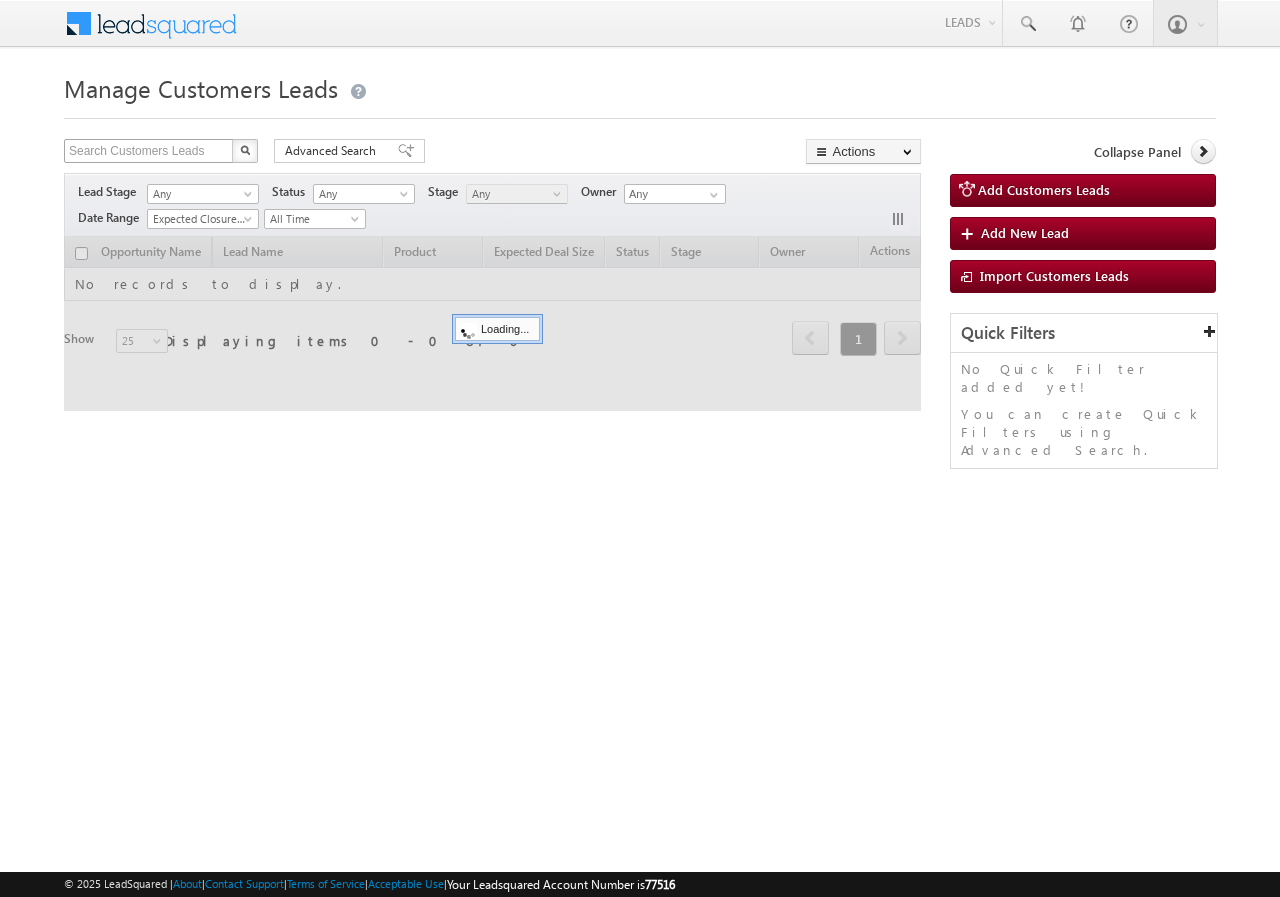 scroll, scrollTop: 0, scrollLeft: 0, axis: both 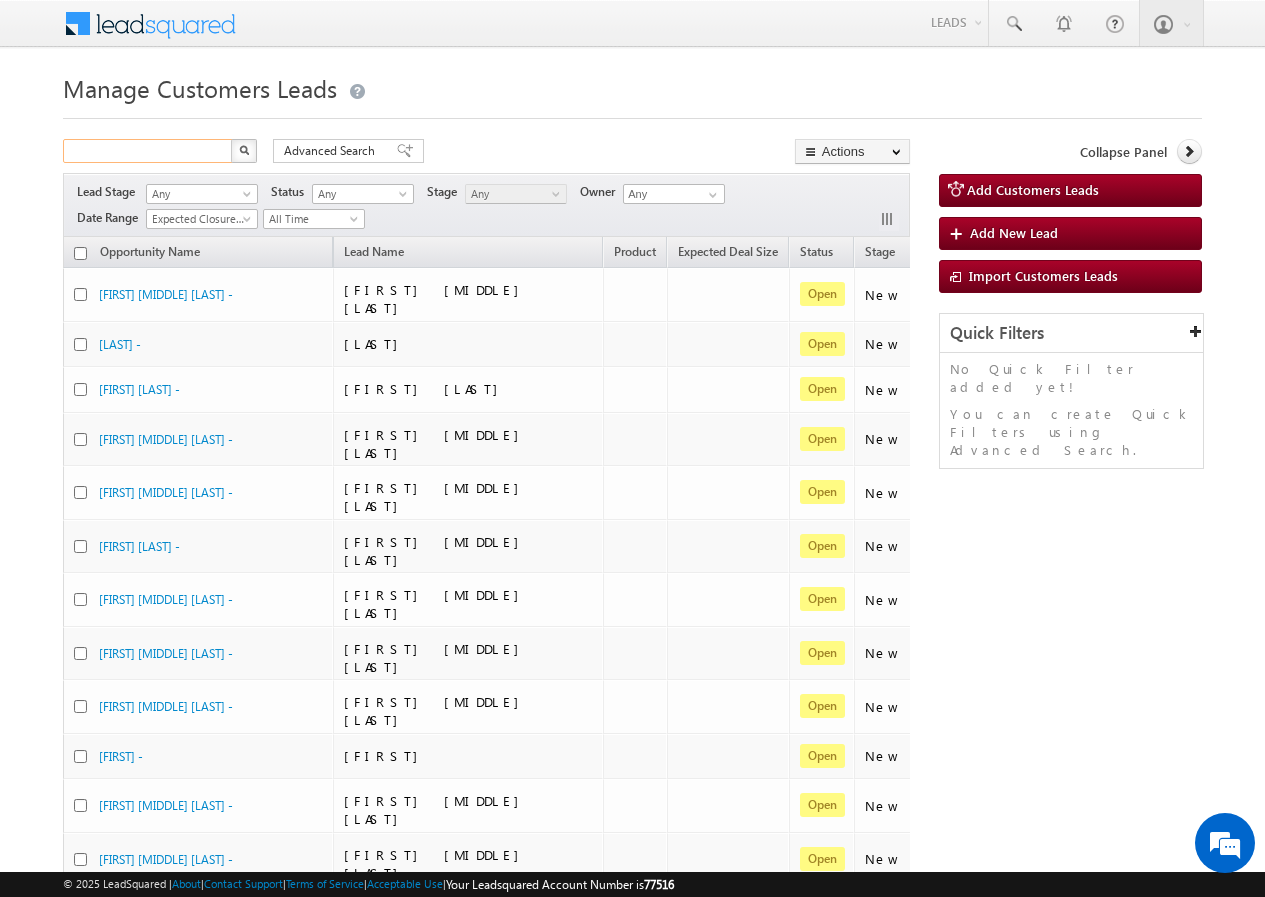 click at bounding box center [148, 151] 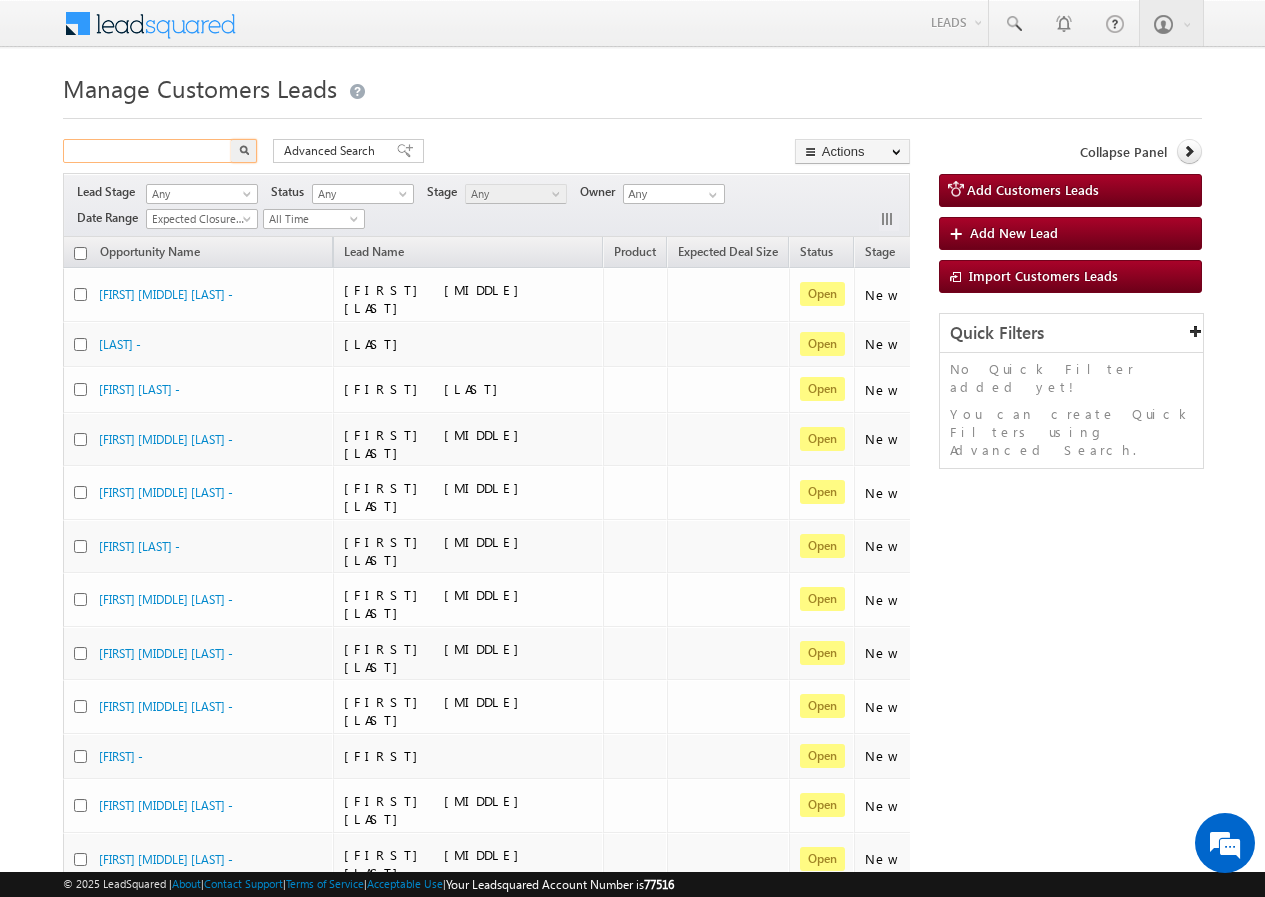 click at bounding box center (148, 151) 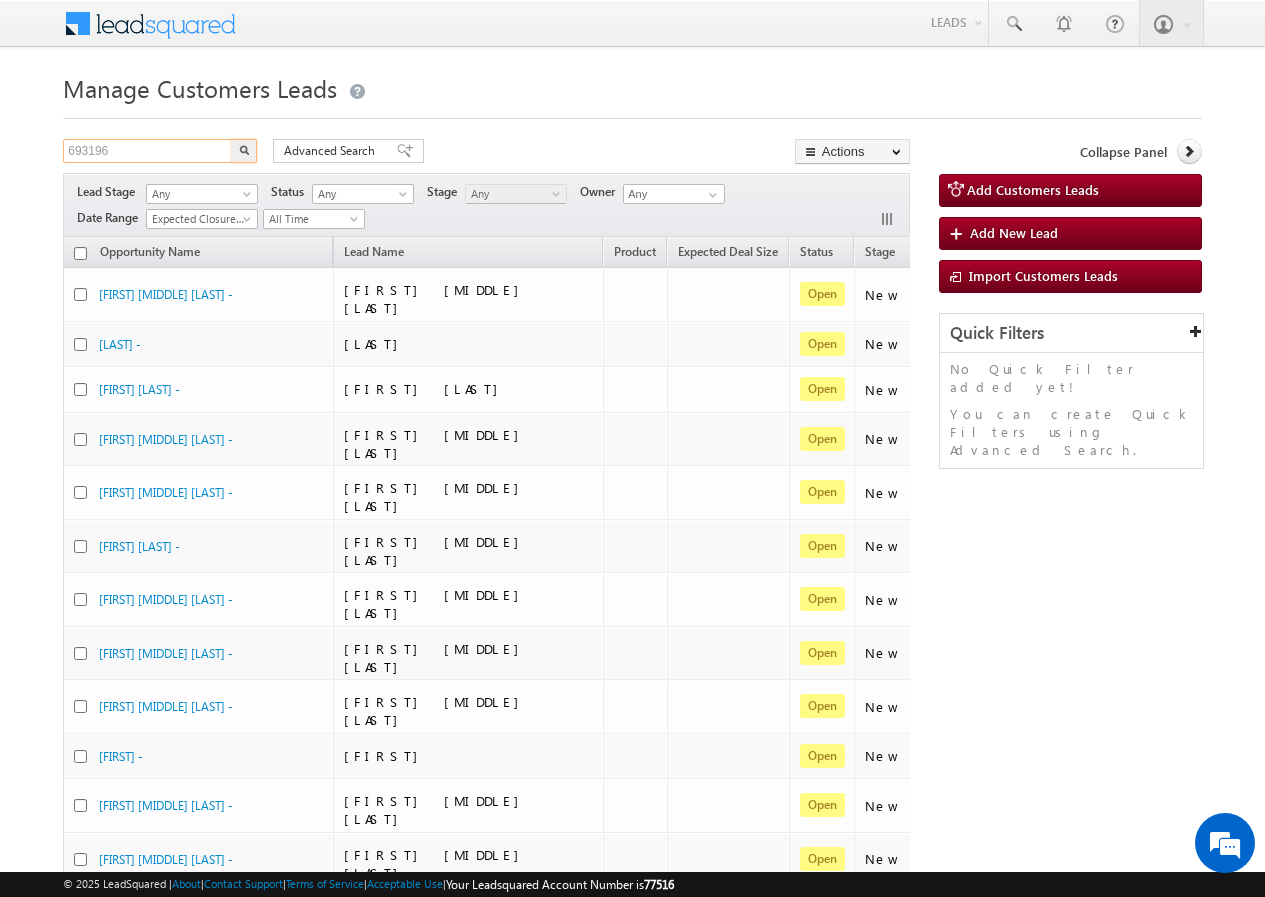 type on "693196" 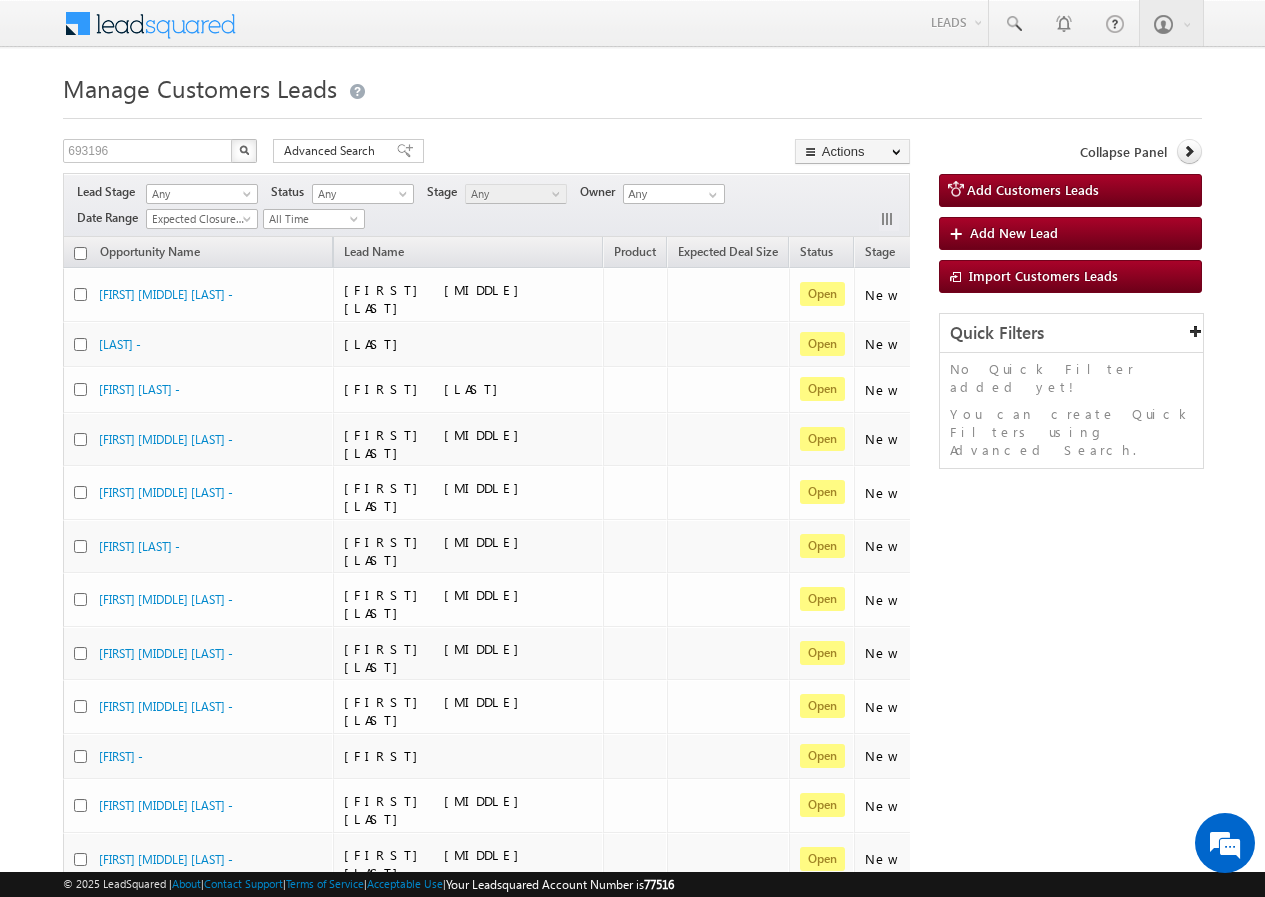click on "Manage Customers Leads
693196 X   426612 results found
Advanced Search
Advanced search results
Actions Export Customers Leads Reset all Filters
Actions Export Customers Leads Bulk Update Change Owner Change Stage Bulk Delete Add Activity Reset all Filters" at bounding box center (632, 855) 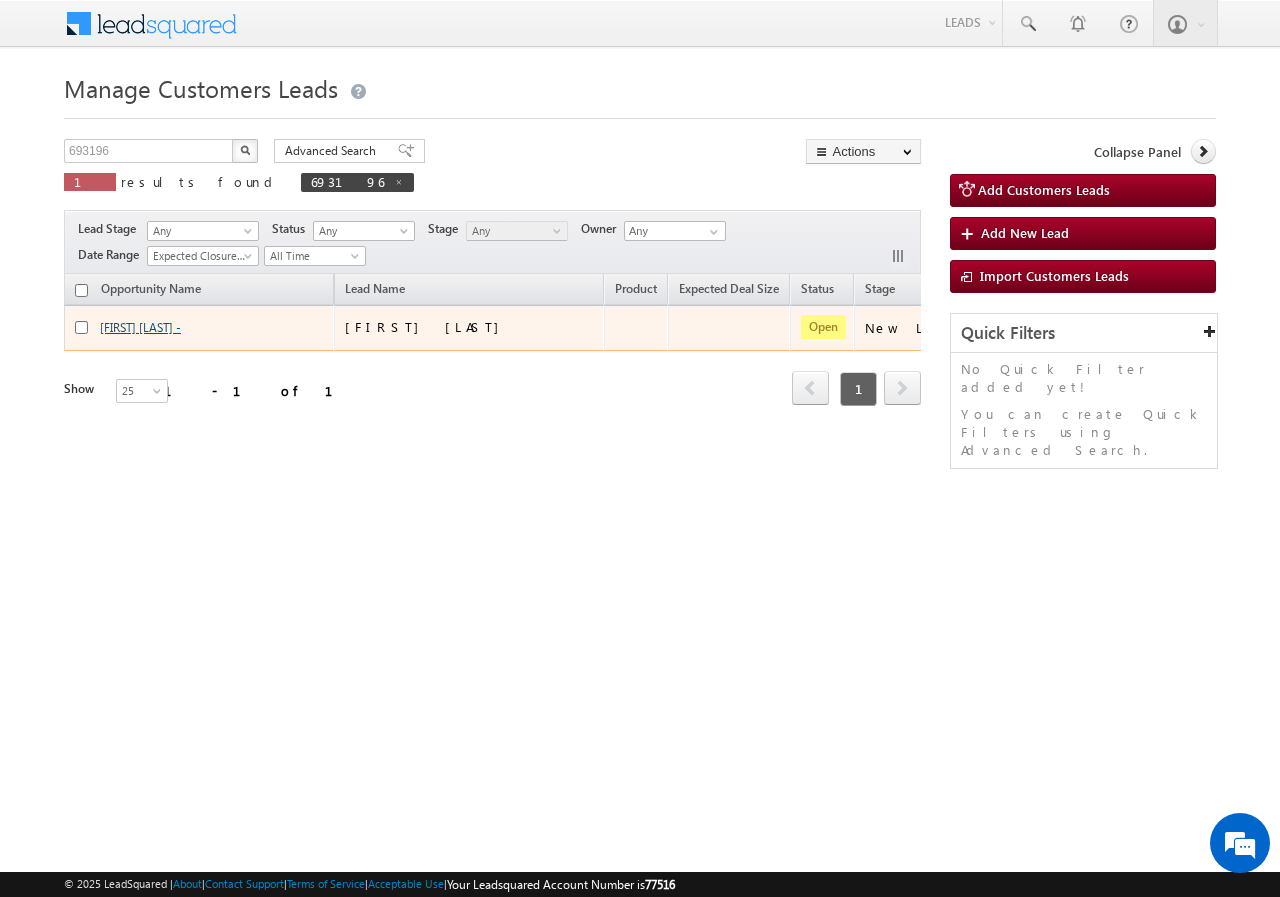 click on "[FIRST] [LAST] -" at bounding box center [140, 327] 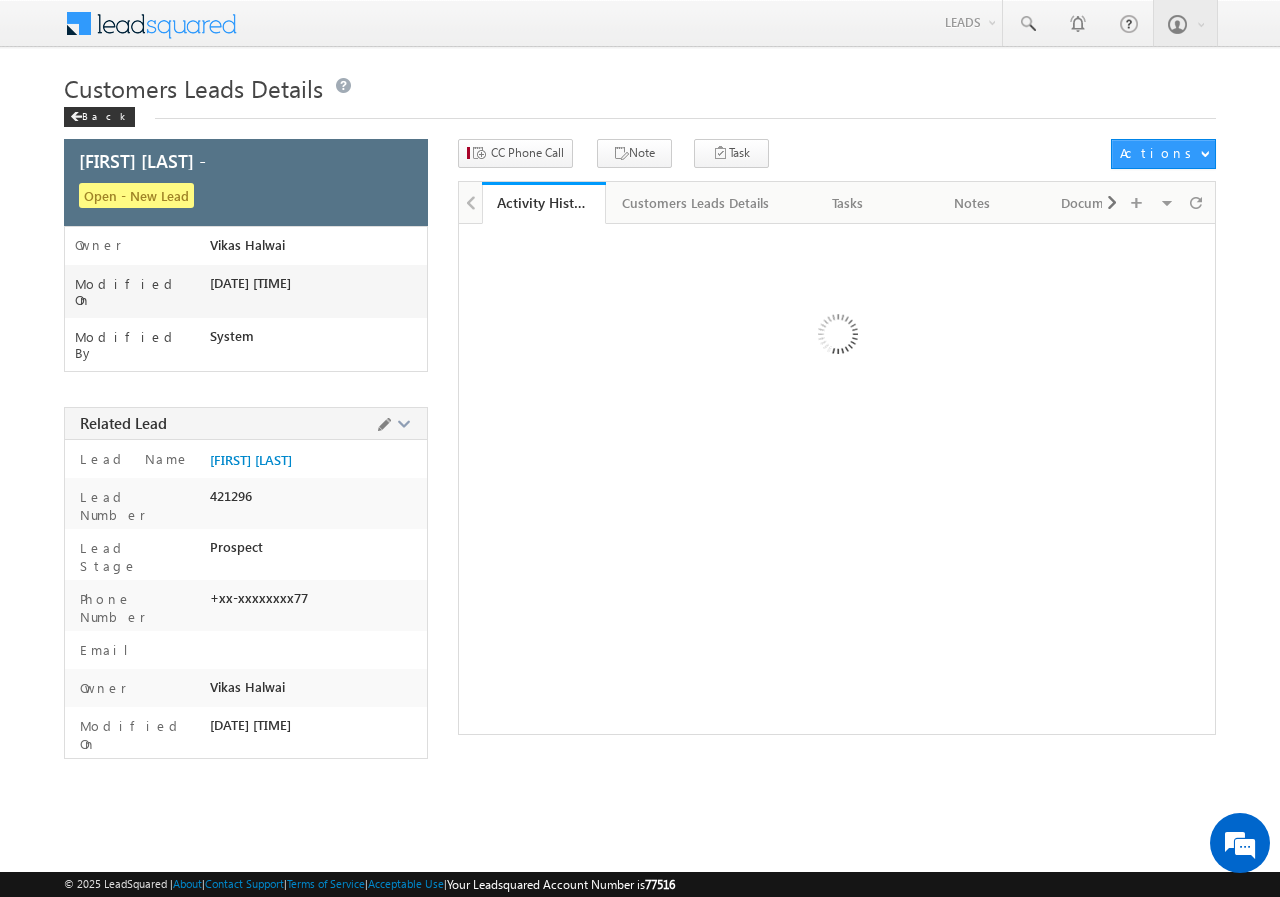scroll, scrollTop: 0, scrollLeft: 0, axis: both 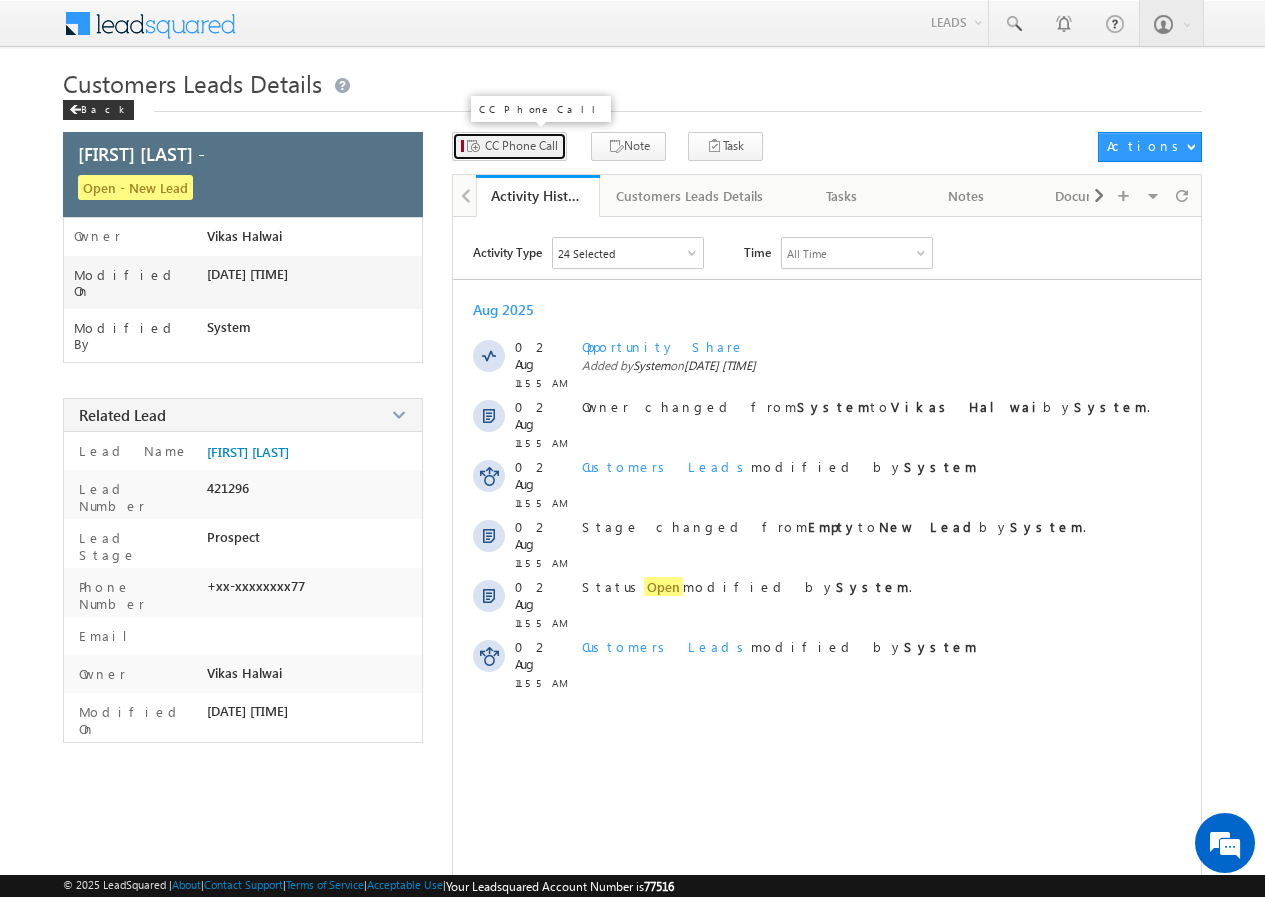 click on "CC Phone Call" at bounding box center (509, 146) 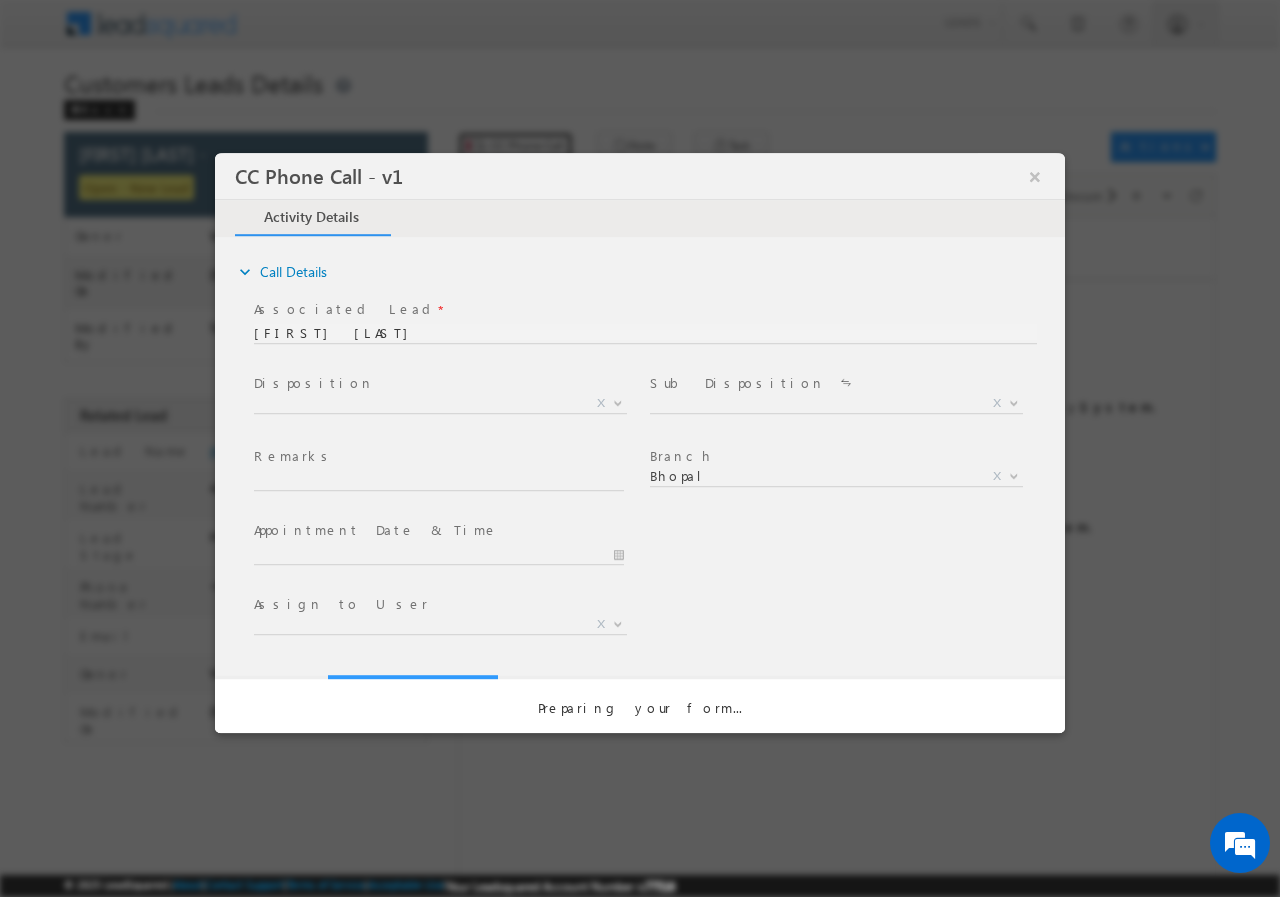 scroll, scrollTop: 0, scrollLeft: 0, axis: both 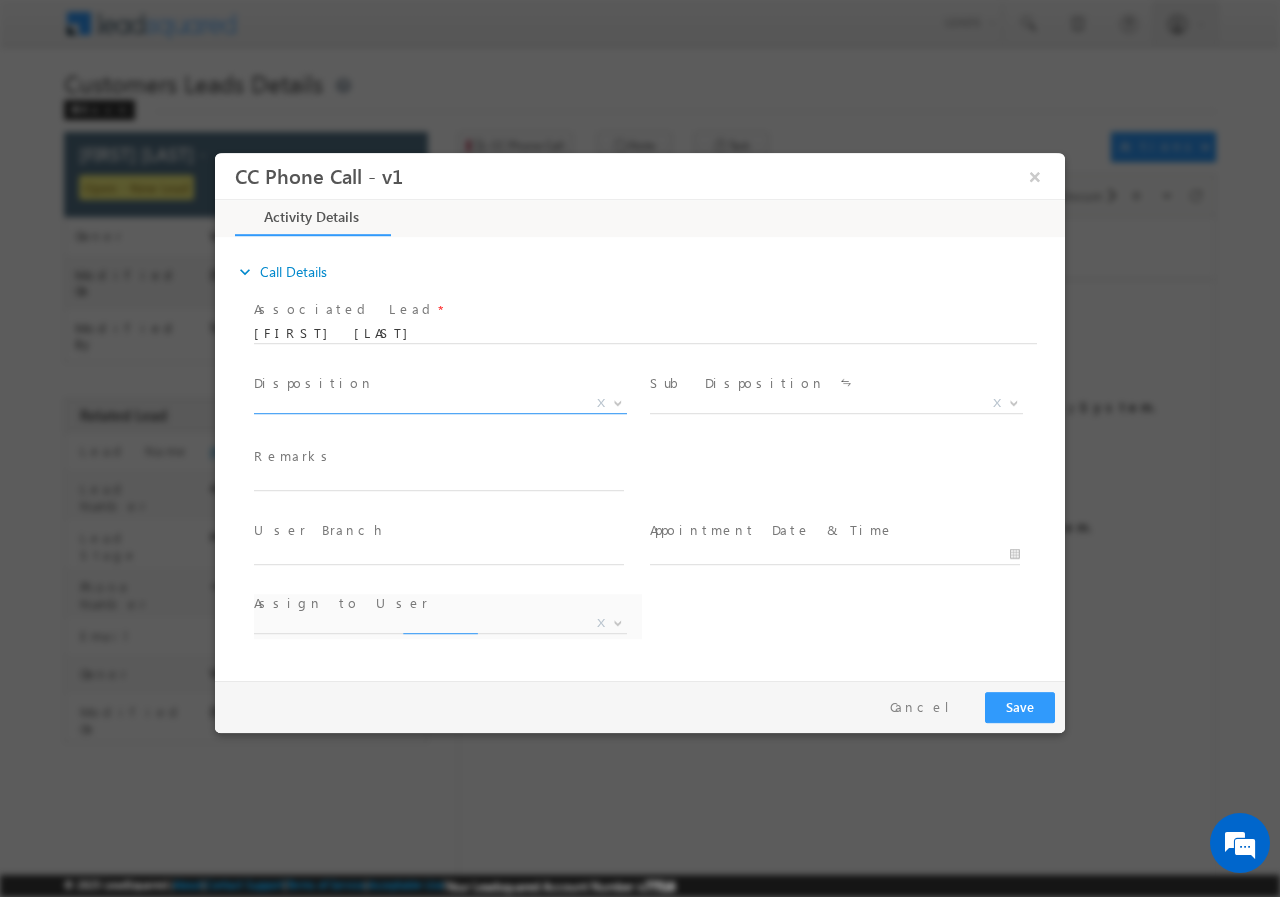 click on "X" at bounding box center (440, 403) 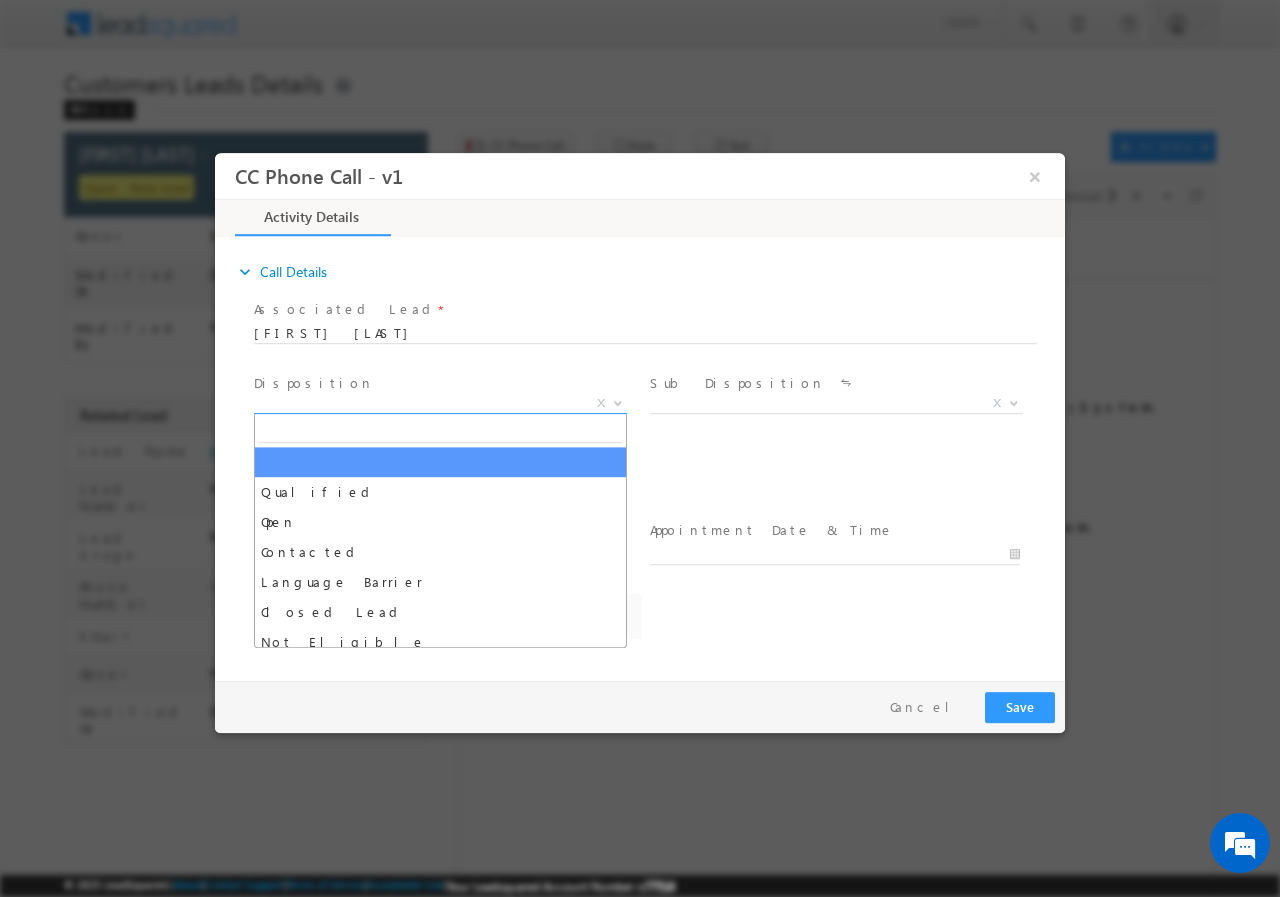 select on "altaf.shaikh@sgrlimited.in" 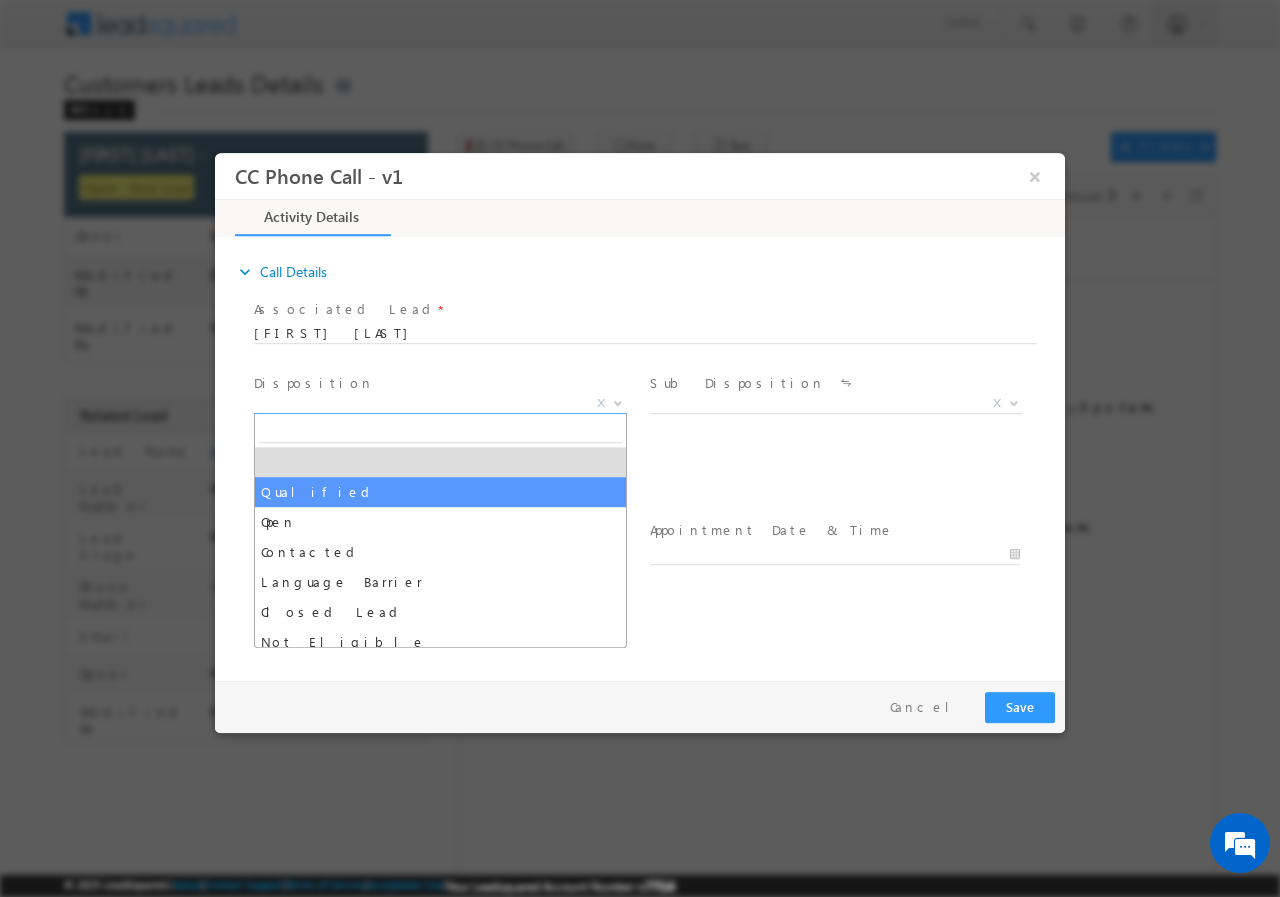 select on "Qualified" 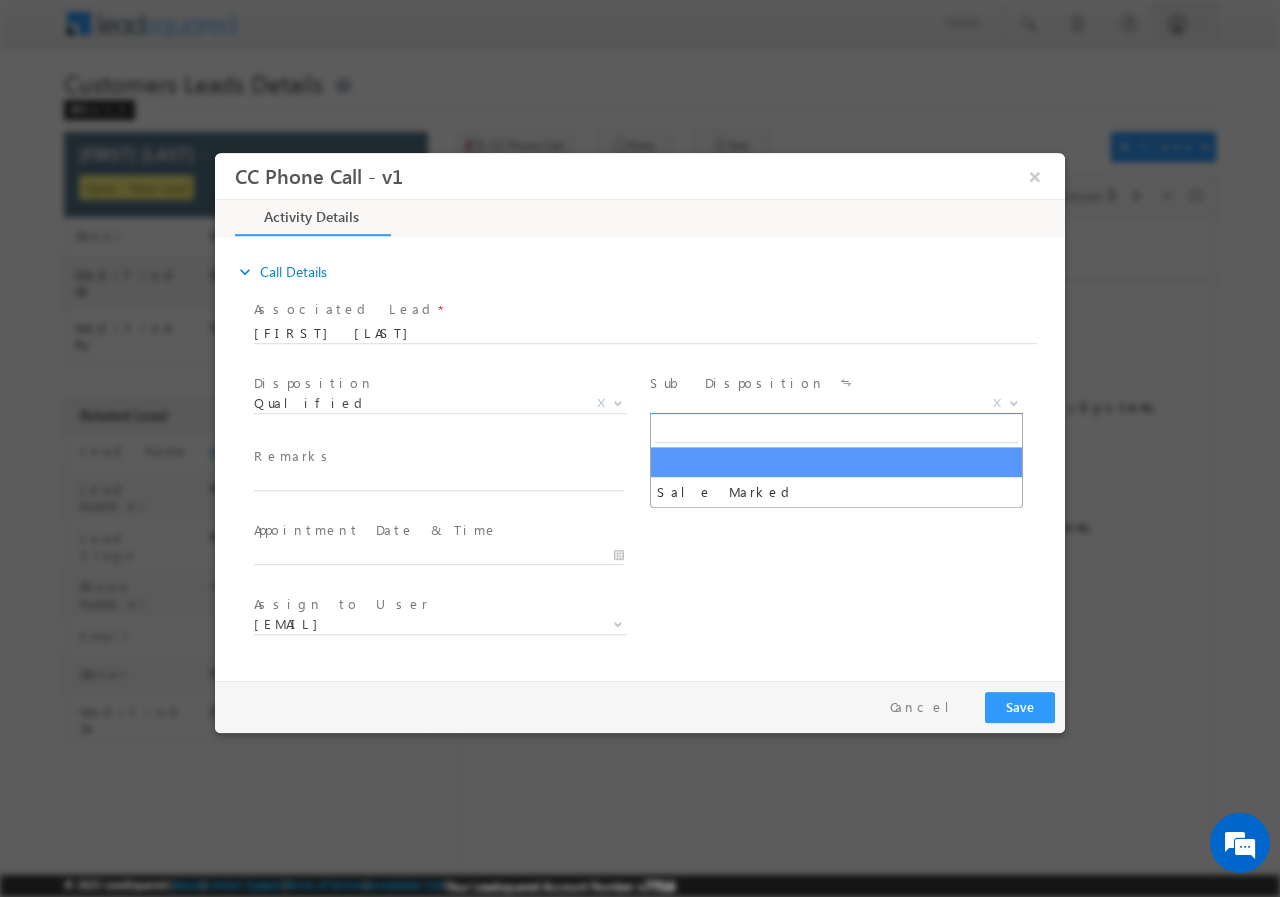 click on "X" at bounding box center (836, 403) 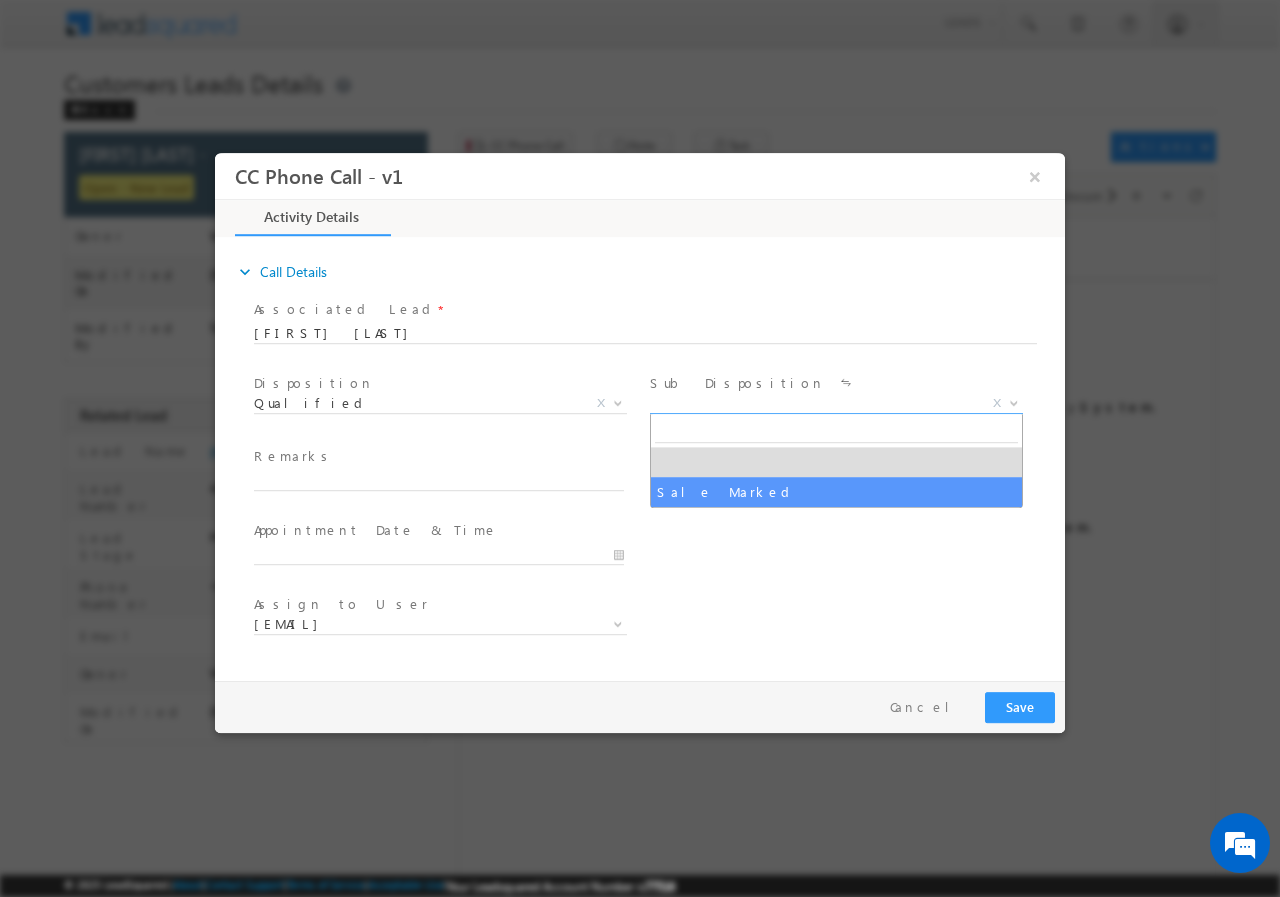 select on "Sale Marked" 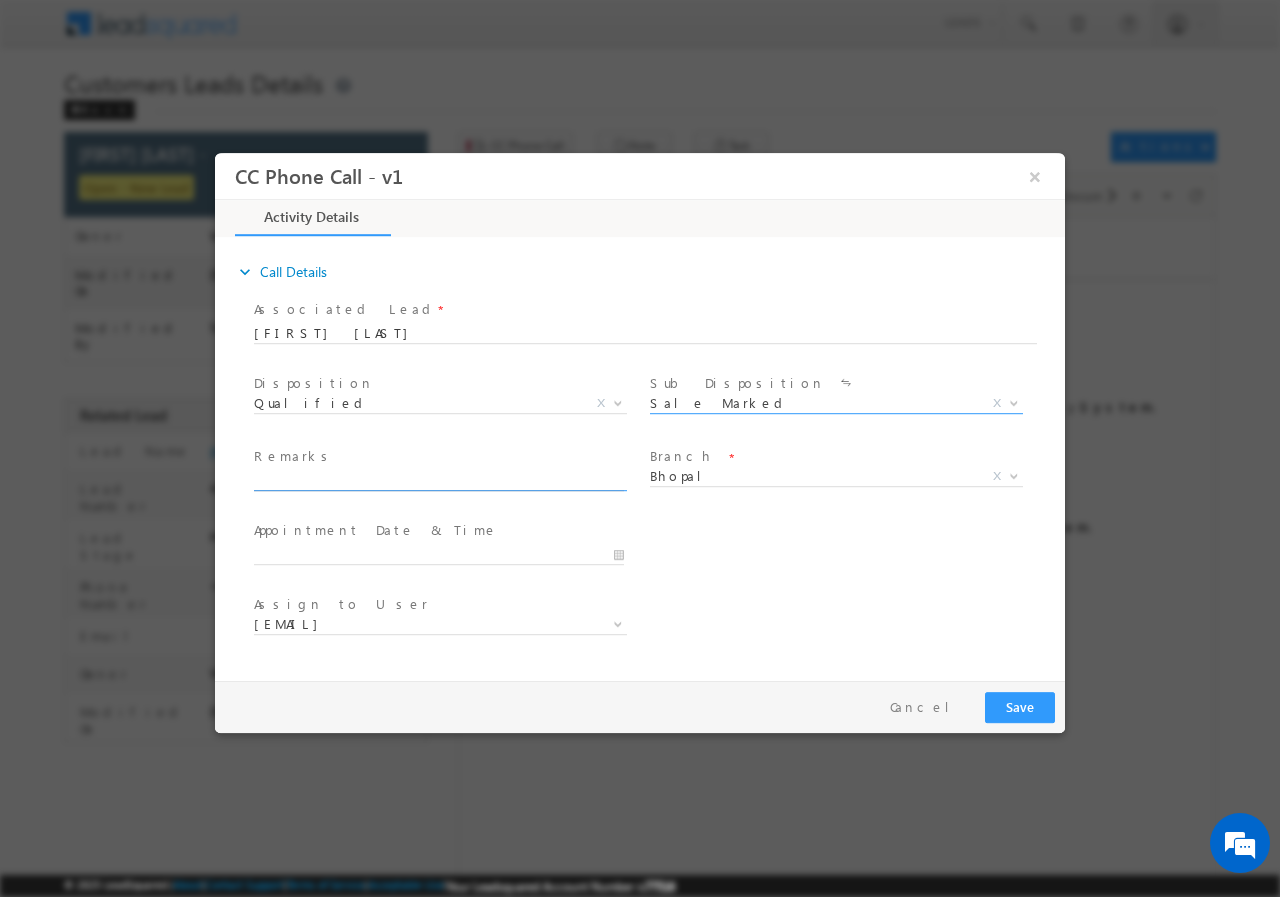 click at bounding box center (439, 480) 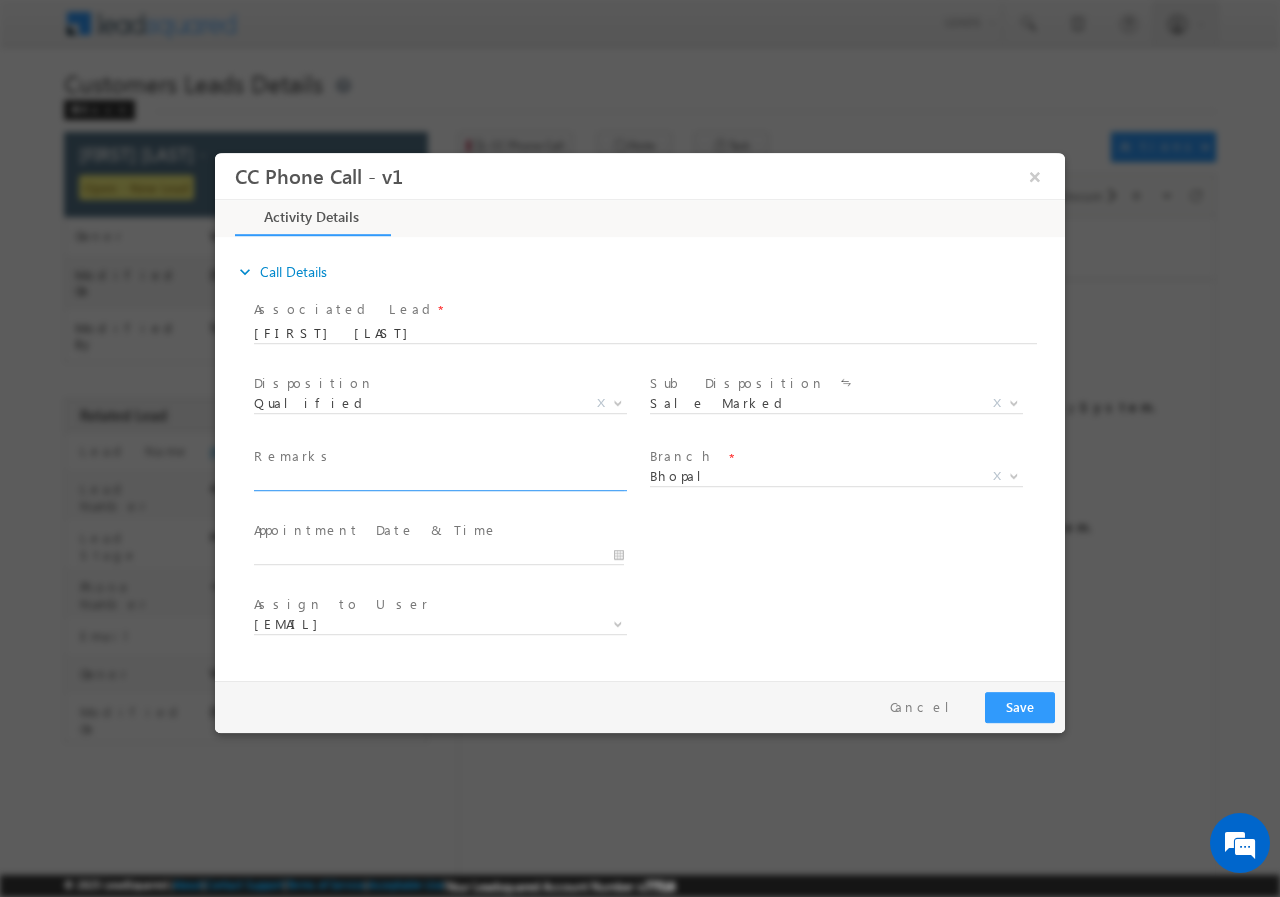 scroll, scrollTop: 0, scrollLeft: 0, axis: both 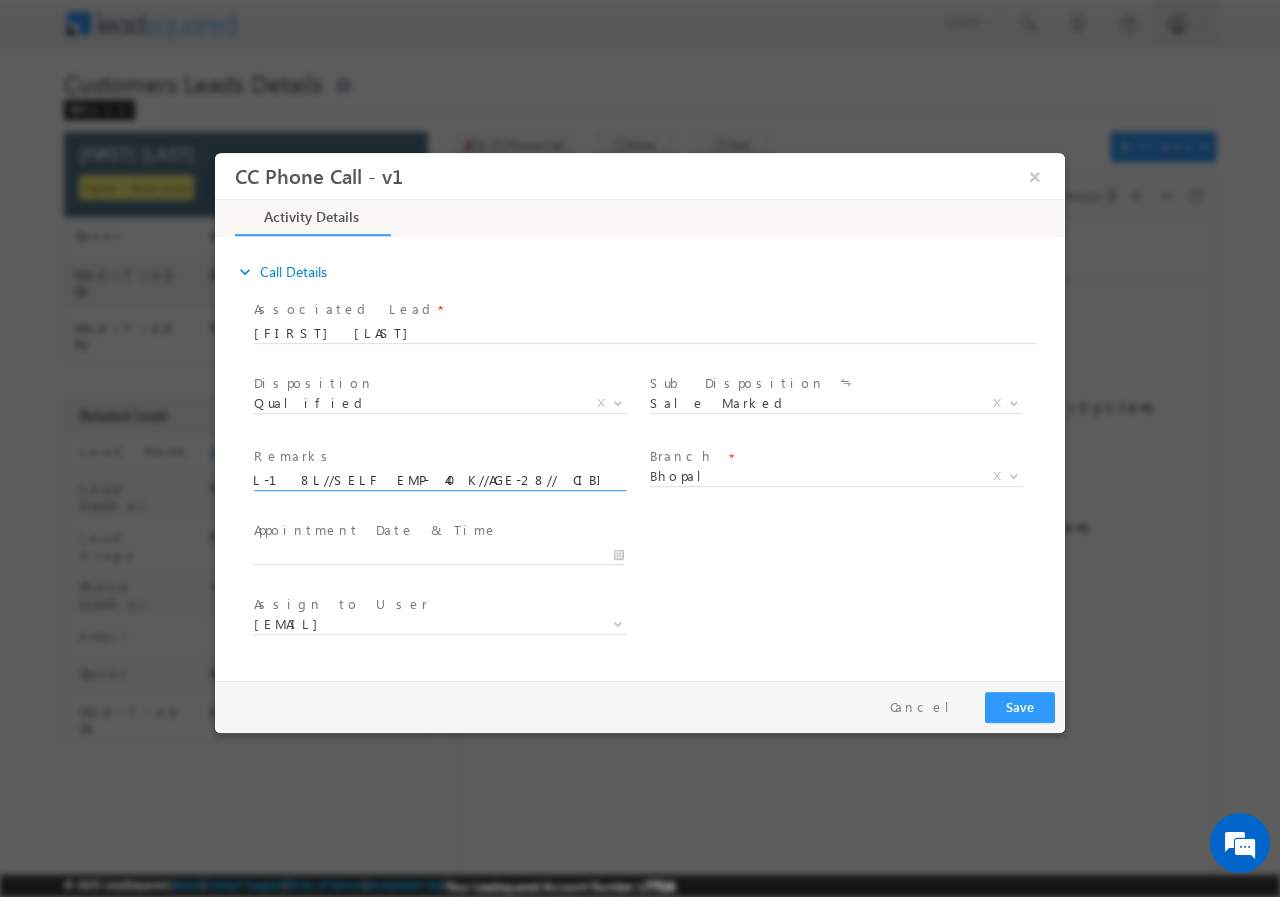 type on "693196//VB_Interested//Rahul Meena//9977834777//FLAT PERCHASE//LOAN REQ-10L//PV-15L-18L//SELF EMP- 40K//AGE-28// CIBIL-700+// CO-APP-WIFE-SALARY-20K(IN ACC)//AGE-27//CIBIL-700+//463106-BHOPAL// Cx IS" 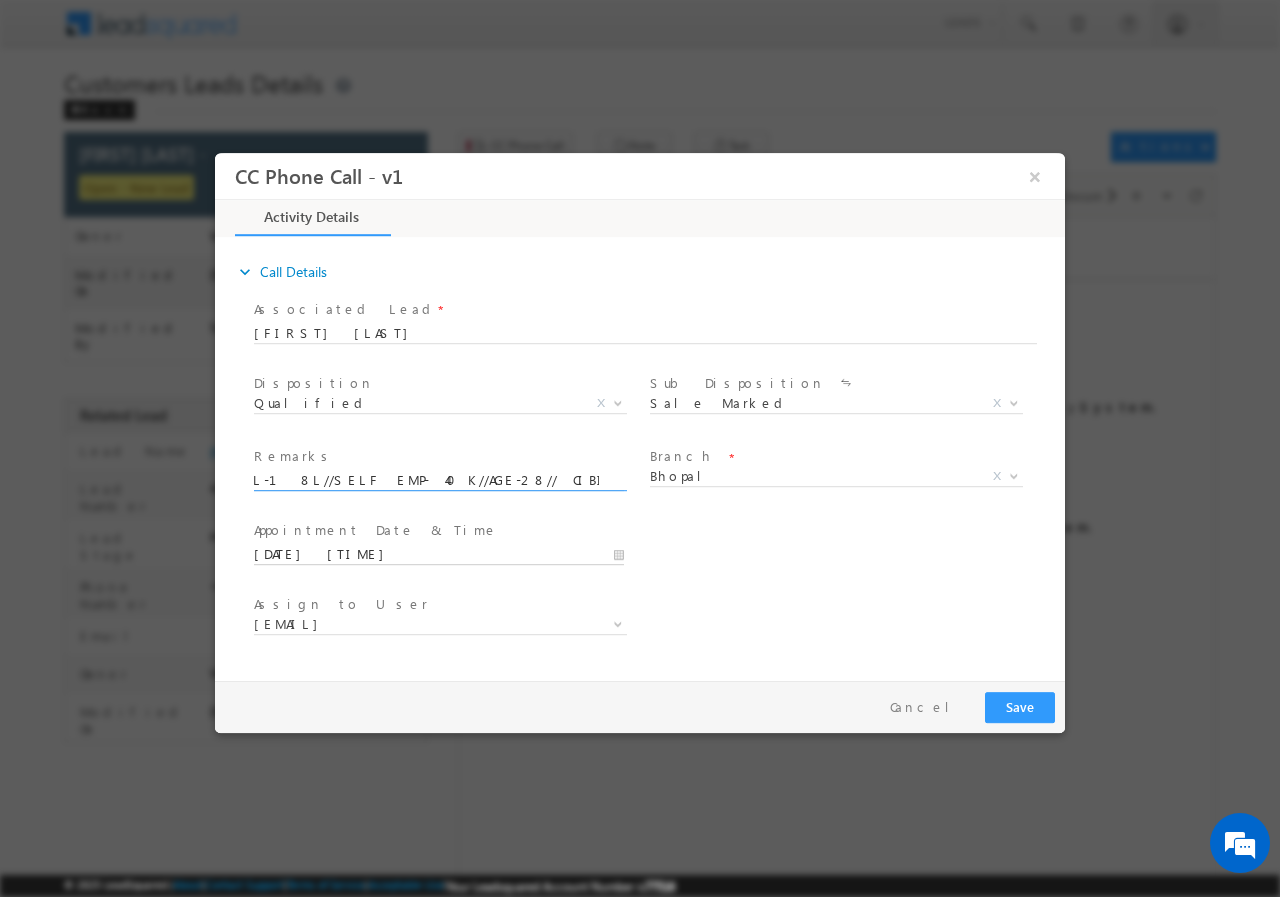 click on "08/04/2025 11:21 AM" at bounding box center [439, 554] 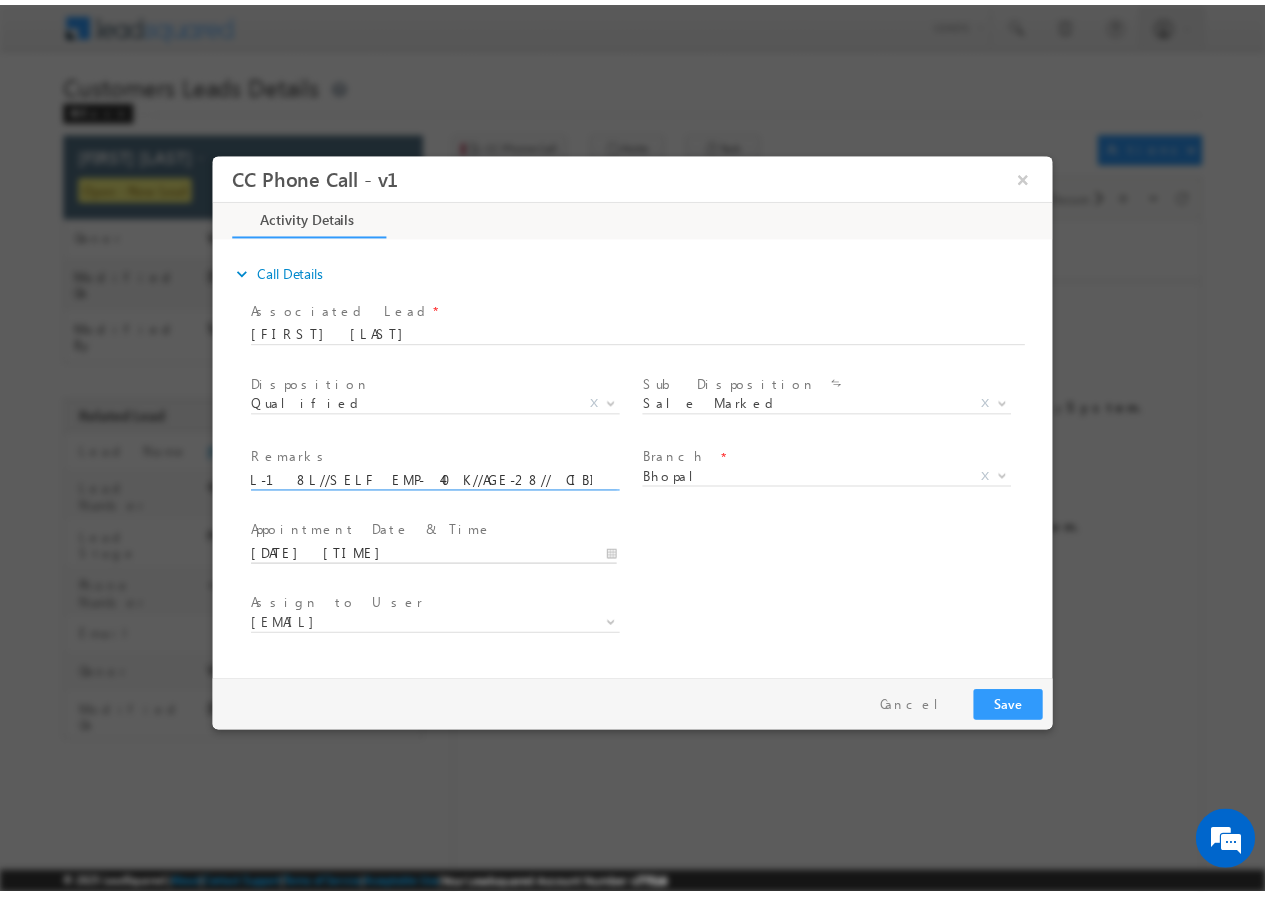 scroll, scrollTop: 0, scrollLeft: 0, axis: both 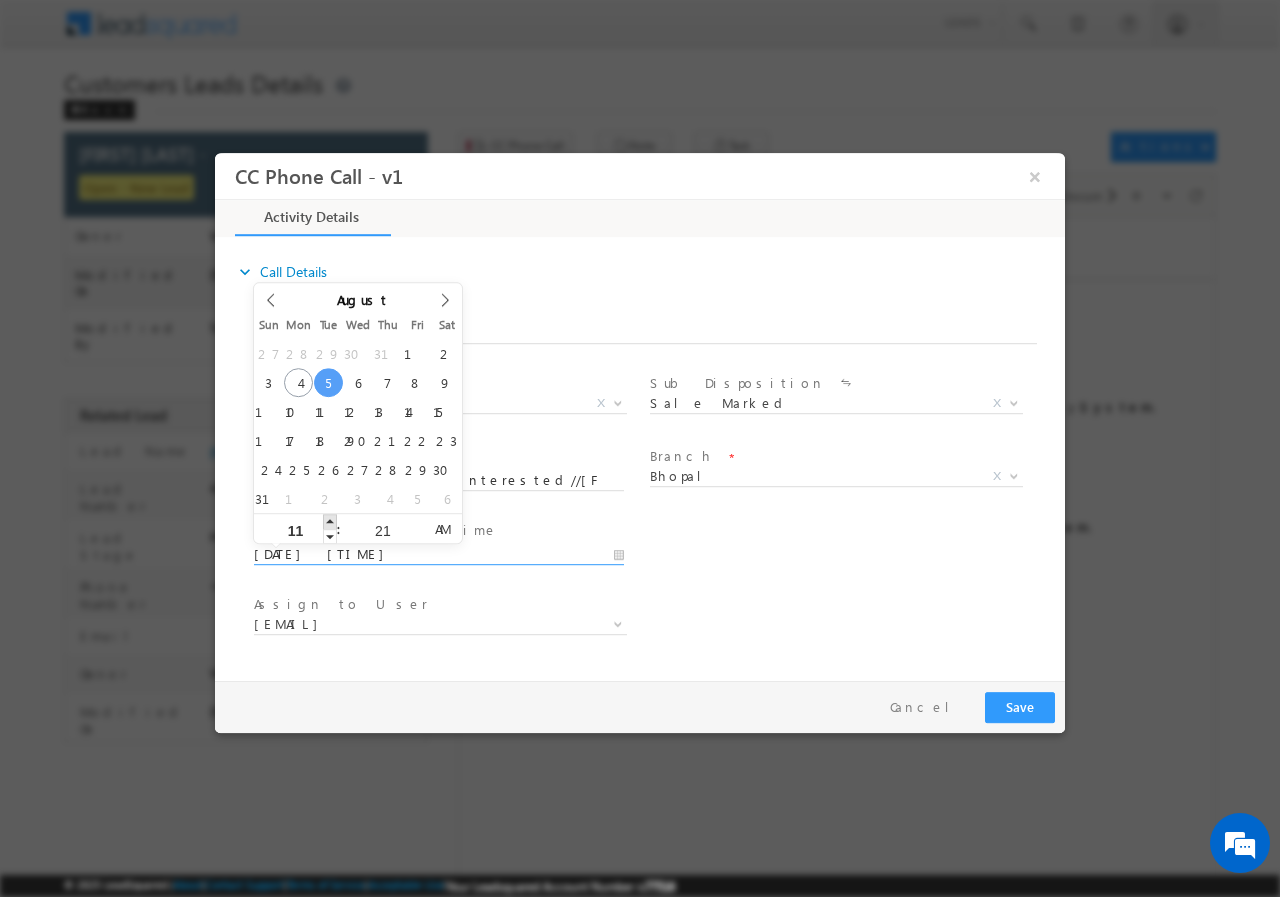 type on "08/05/2025 12:21 PM" 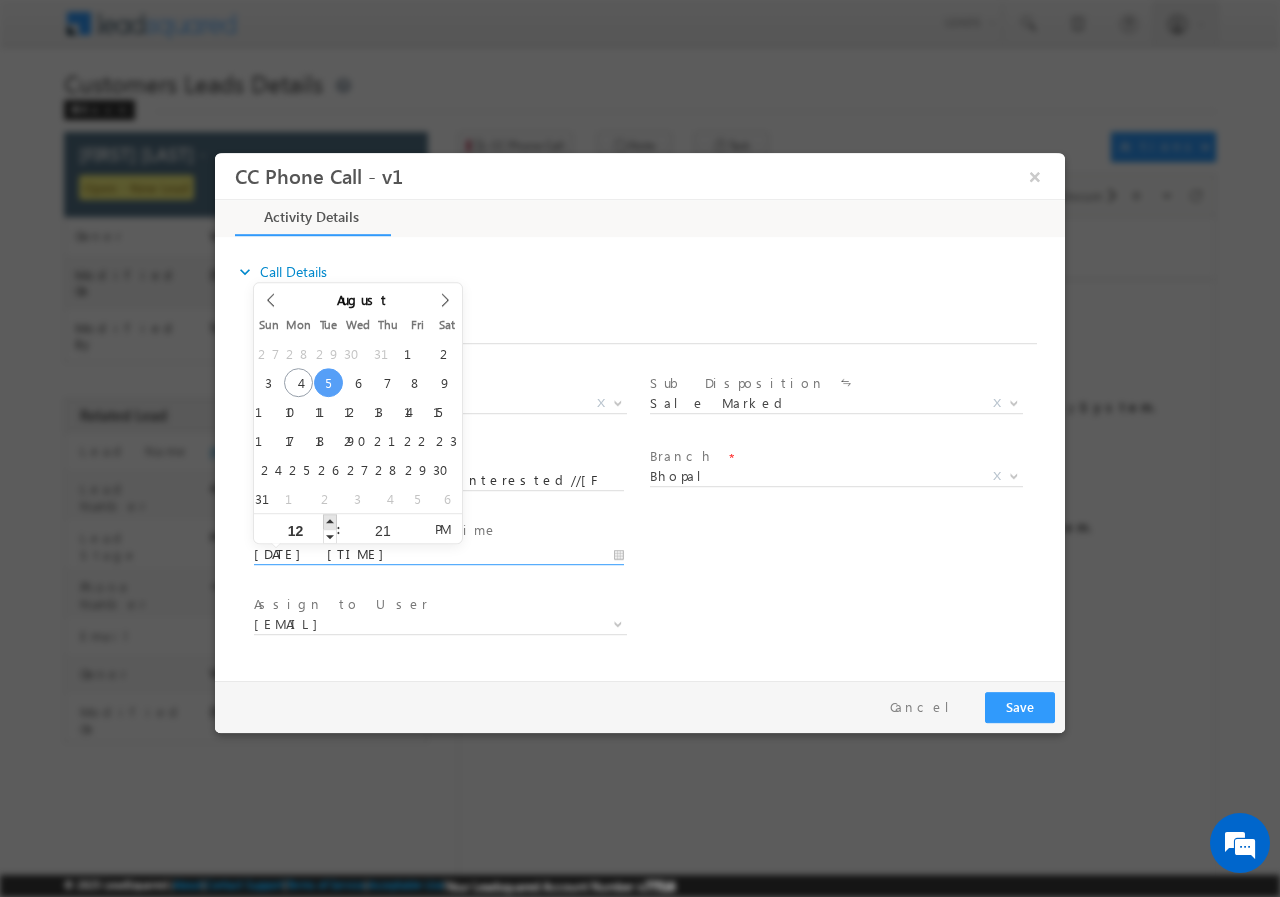click at bounding box center [330, 520] 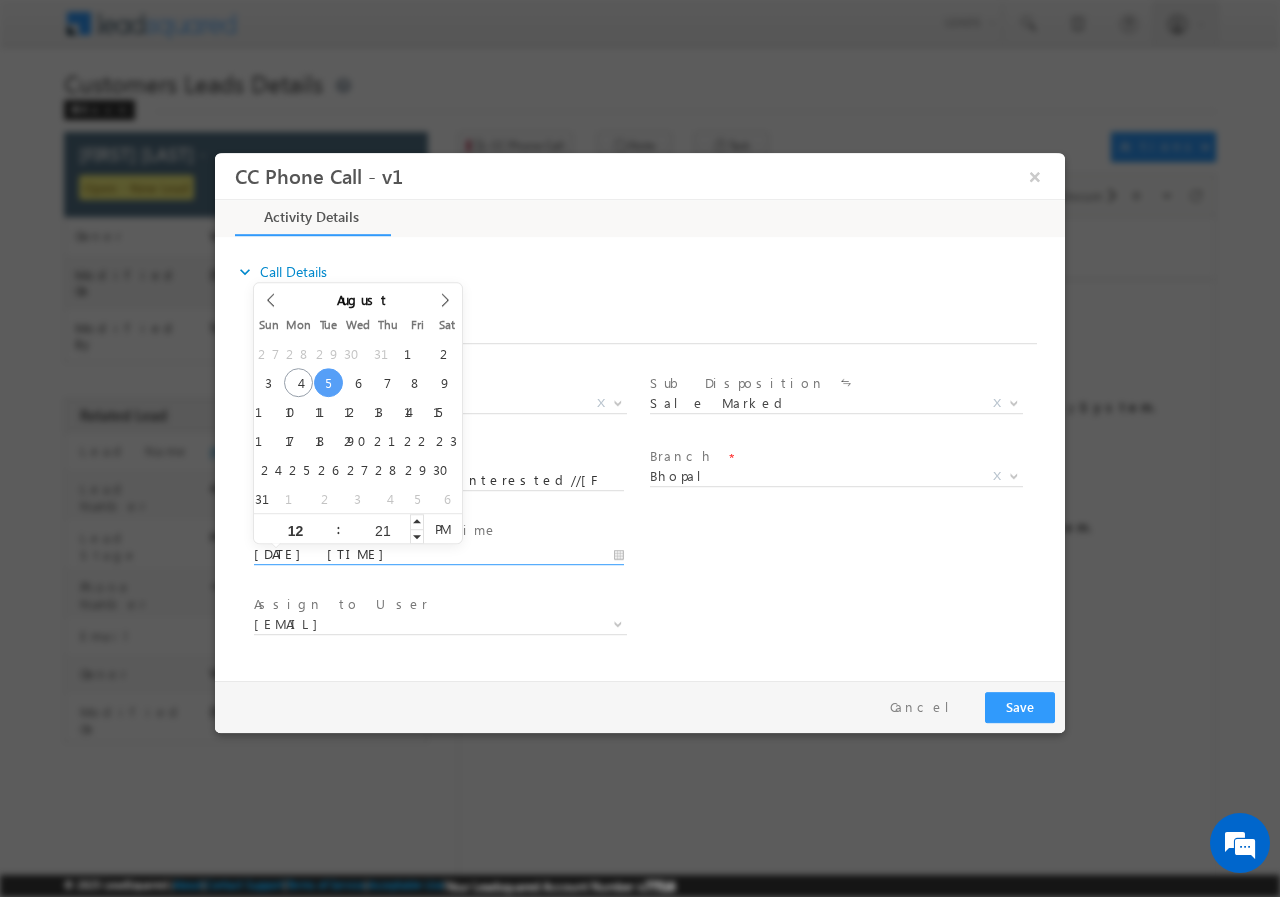 click on "21" at bounding box center (382, 529) 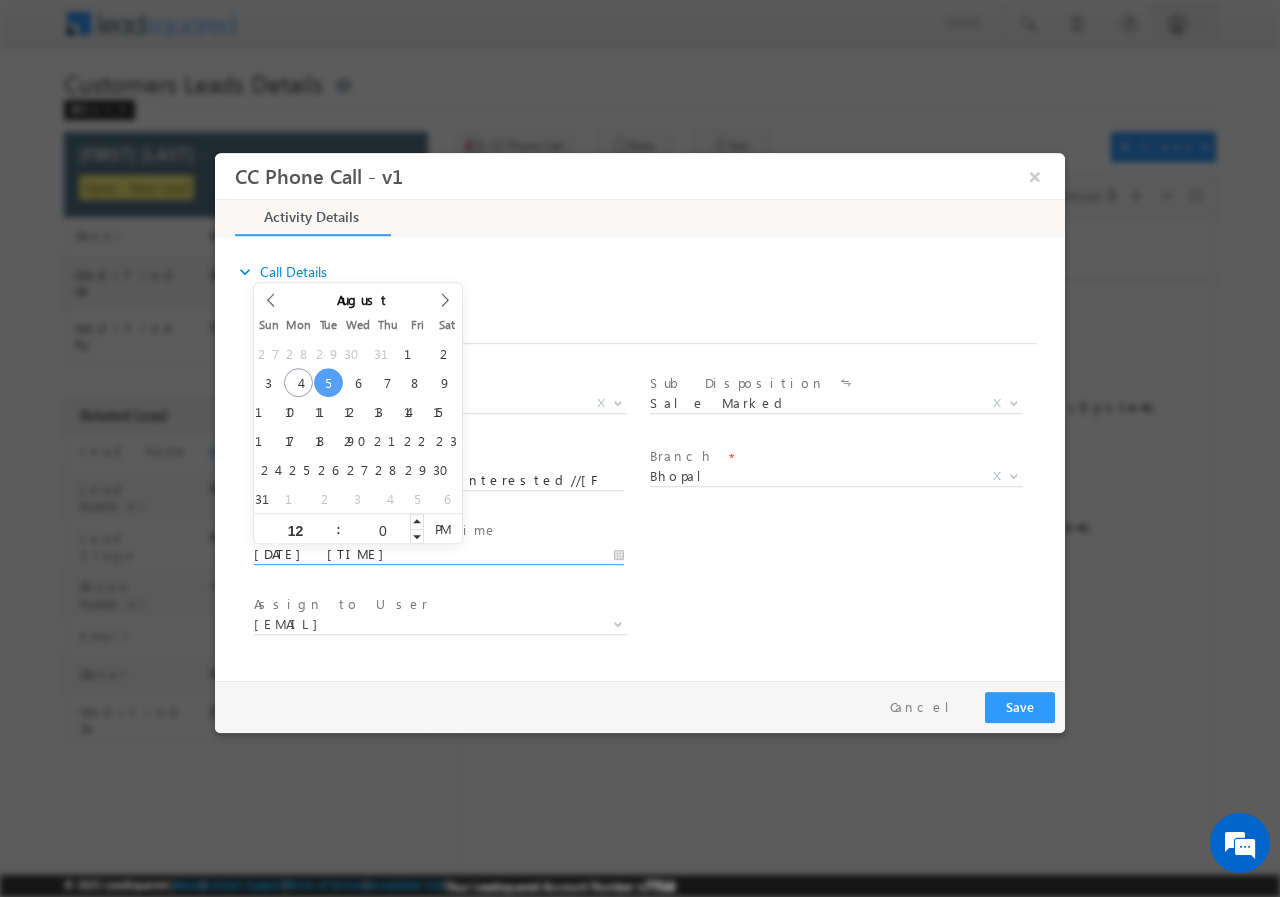type on "00" 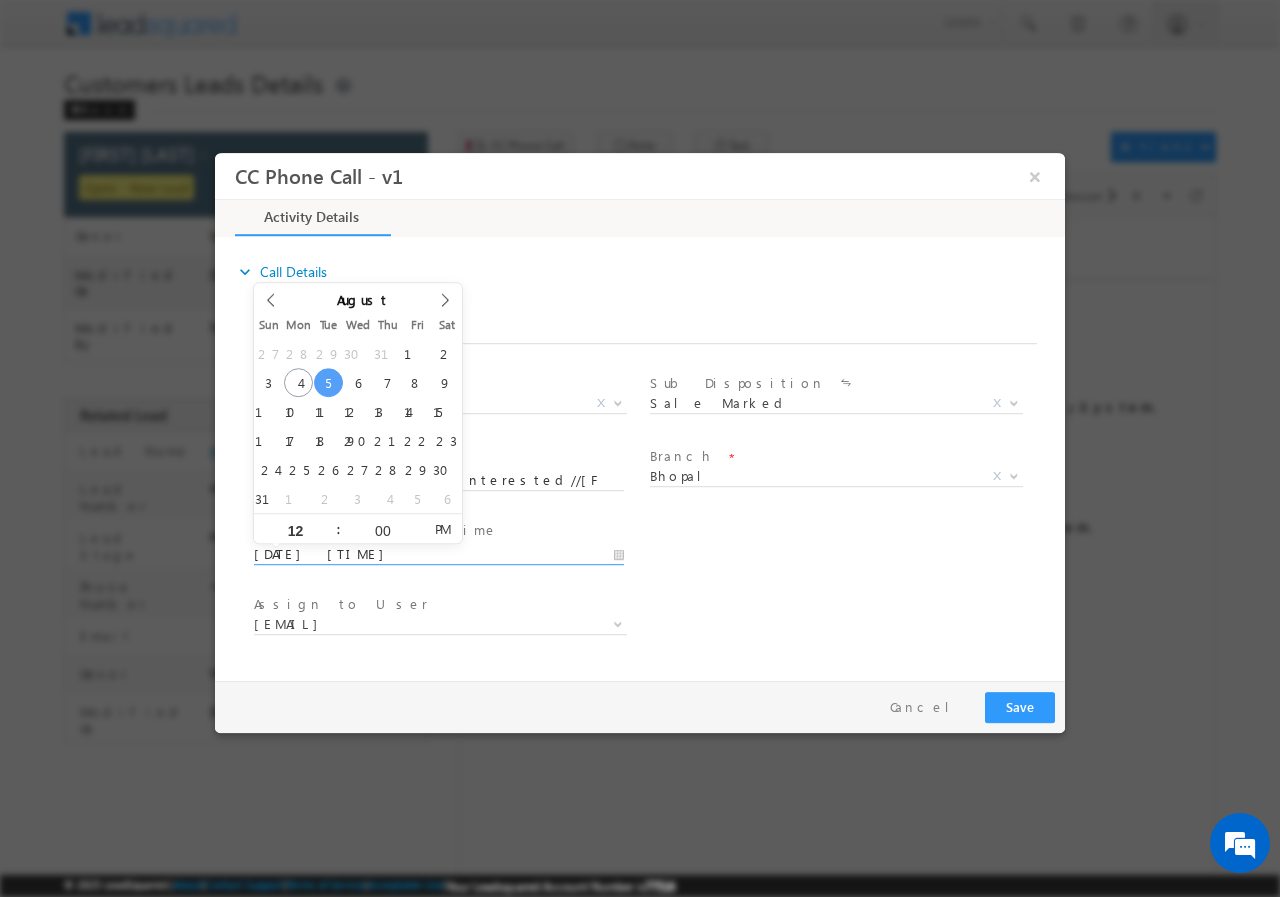 type on "08/05/2025 12:00 PM" 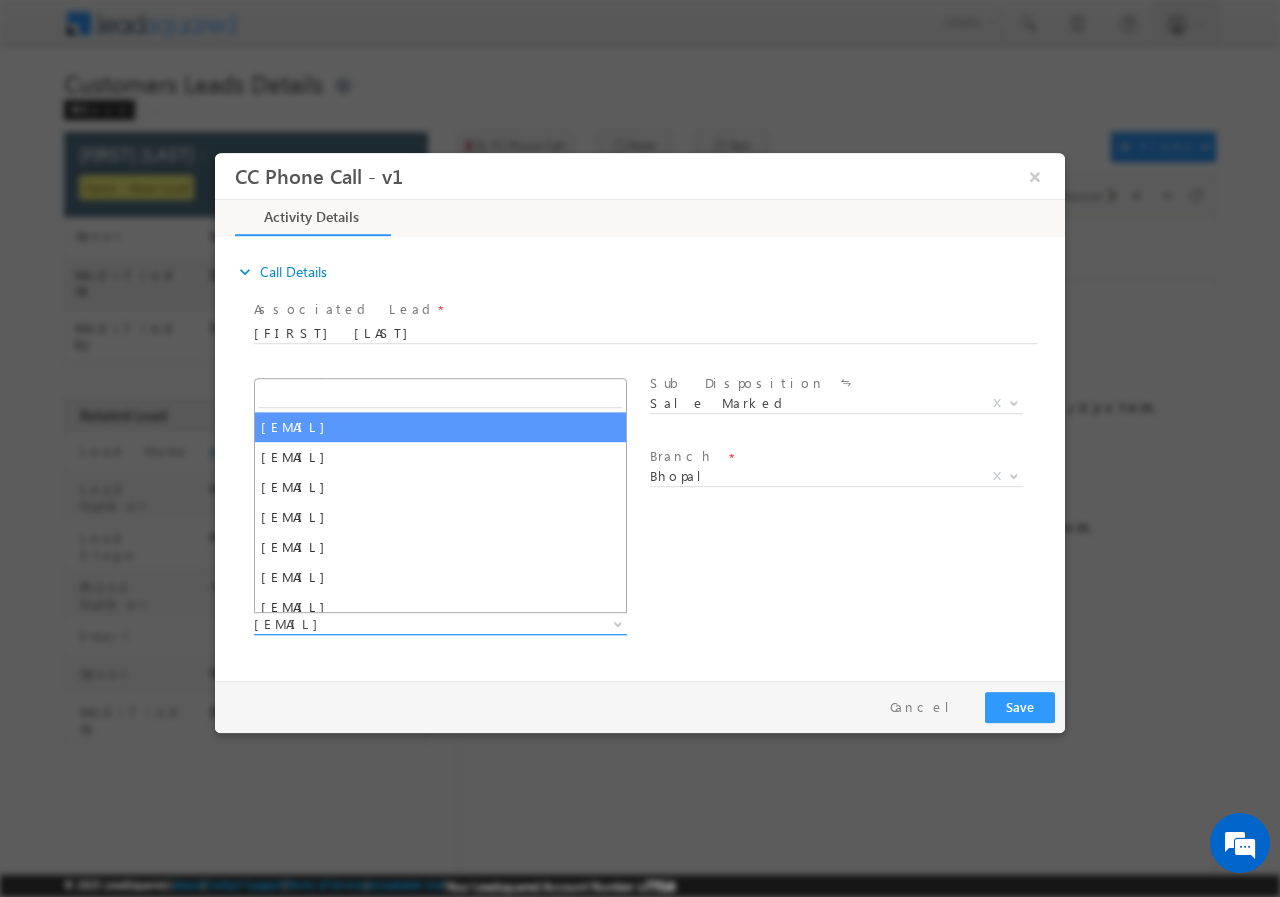 click on "altaf.shaikh@sgrlimited.in" at bounding box center (416, 623) 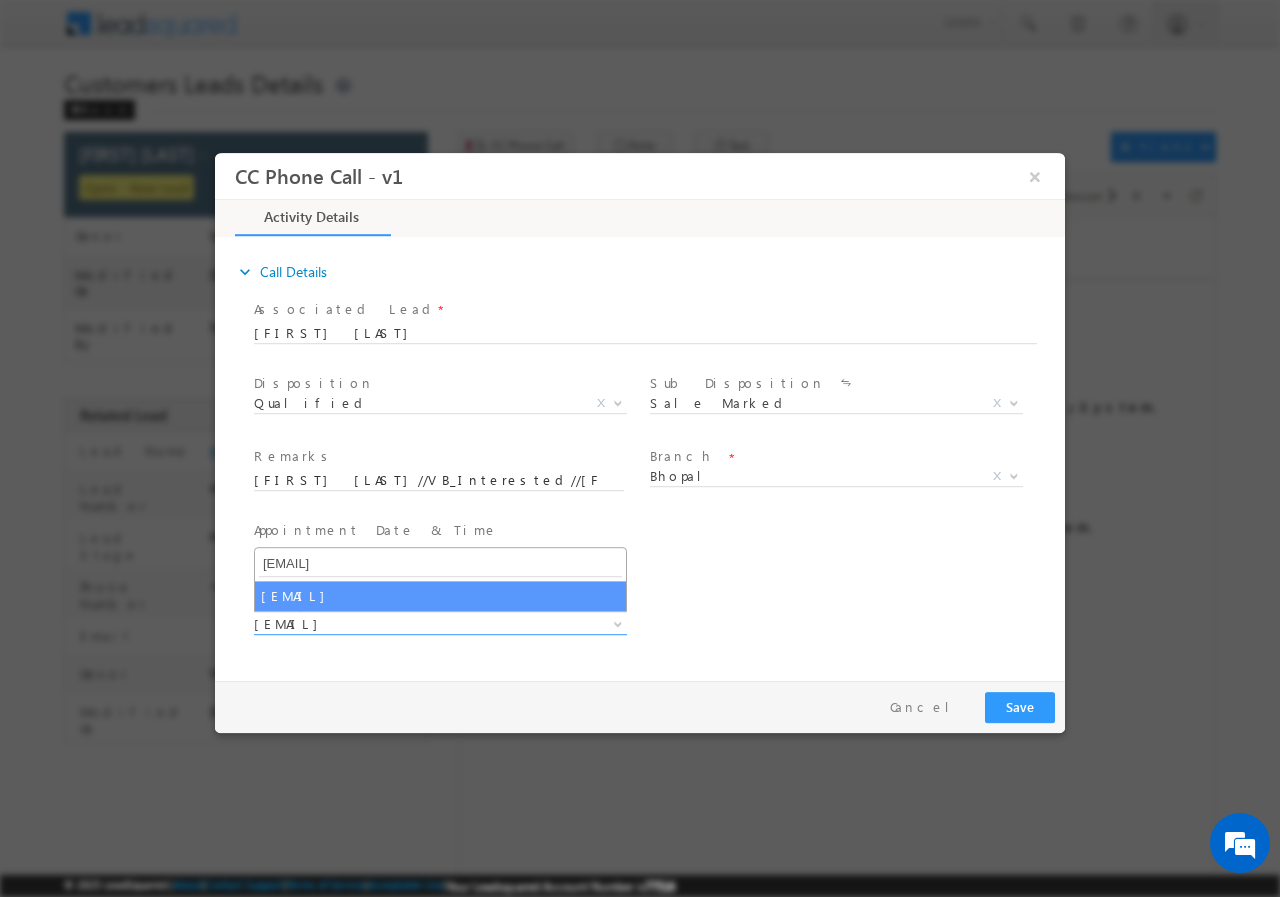 type on "[EMAIL]" 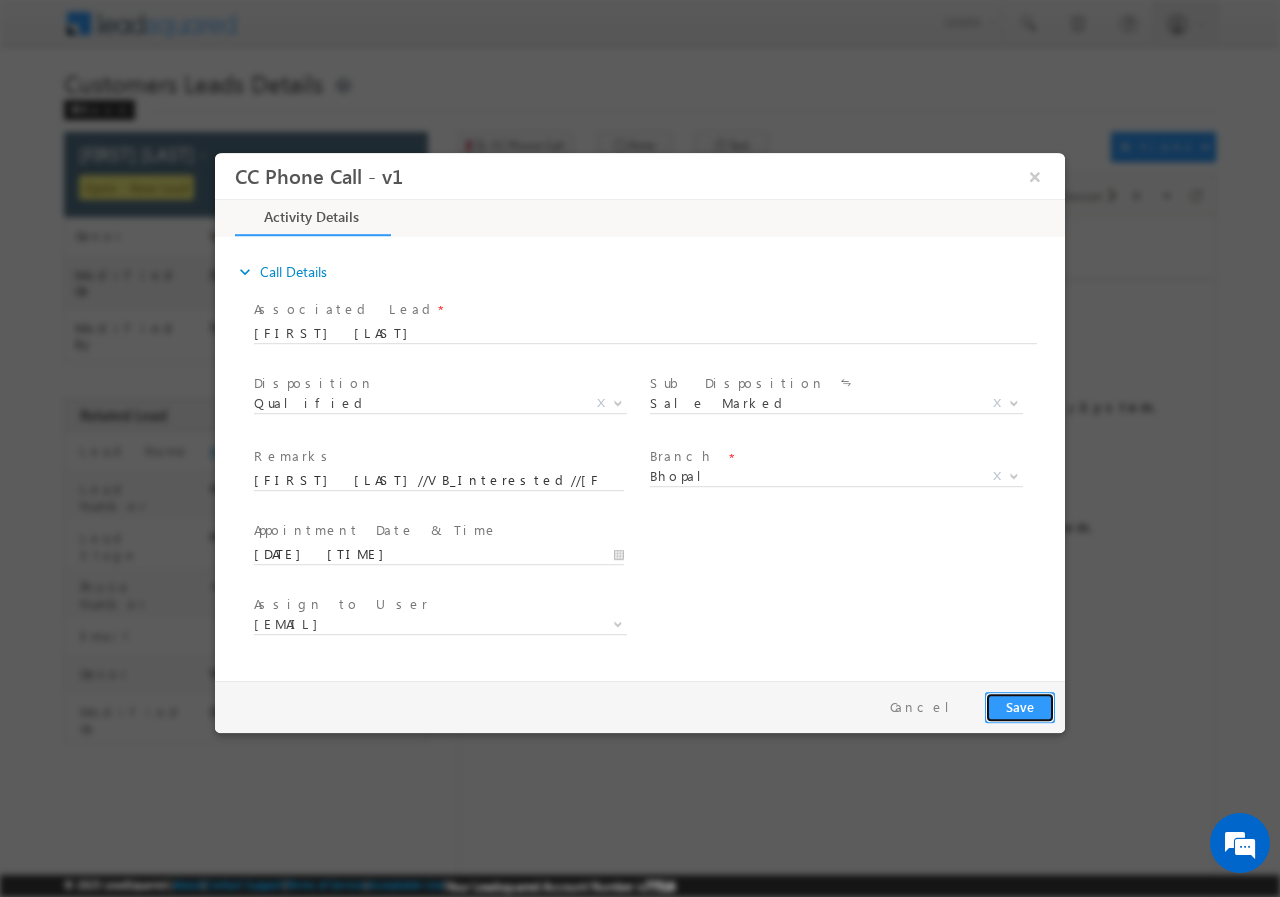 click on "Save" at bounding box center (1020, 706) 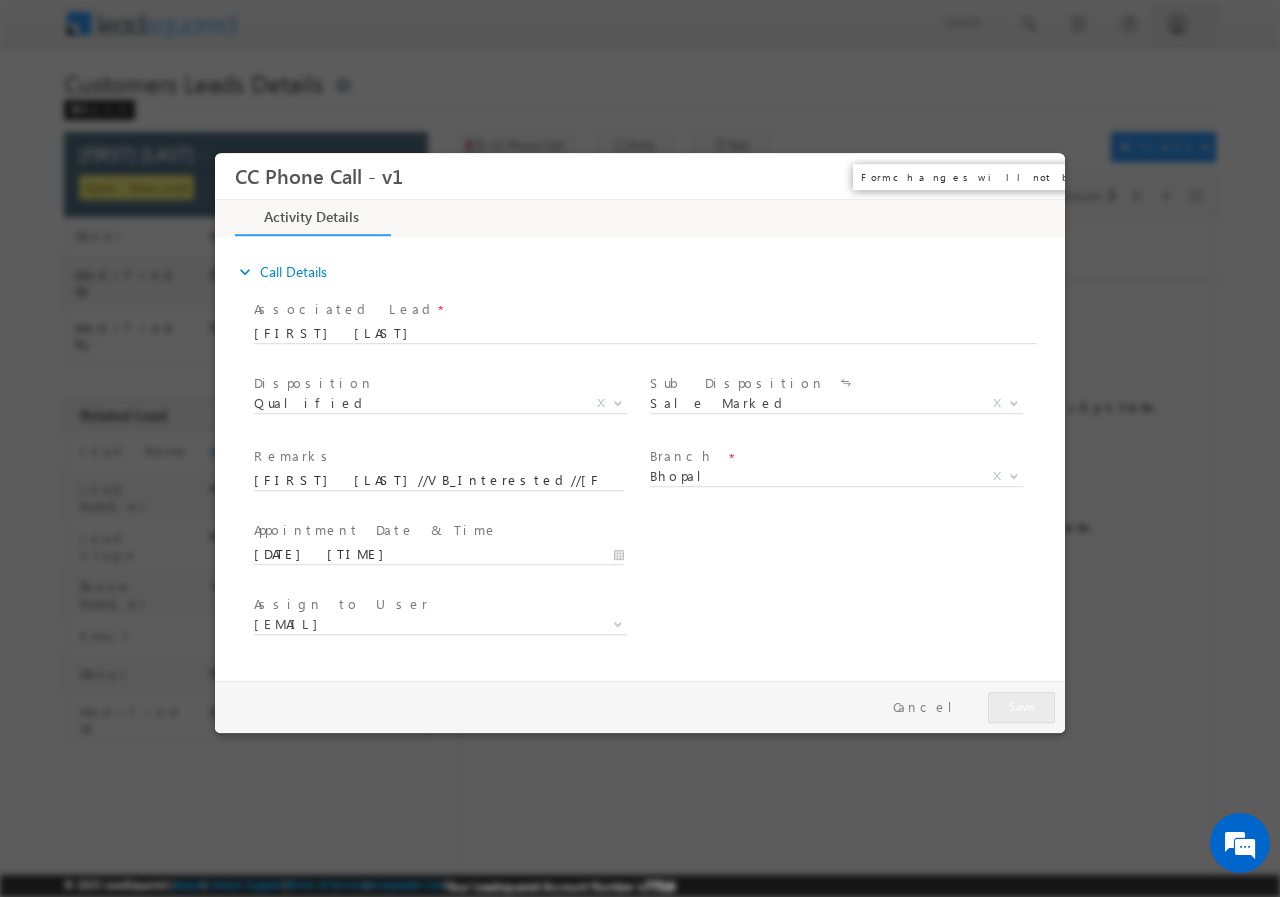 click on "×" at bounding box center (1035, 175) 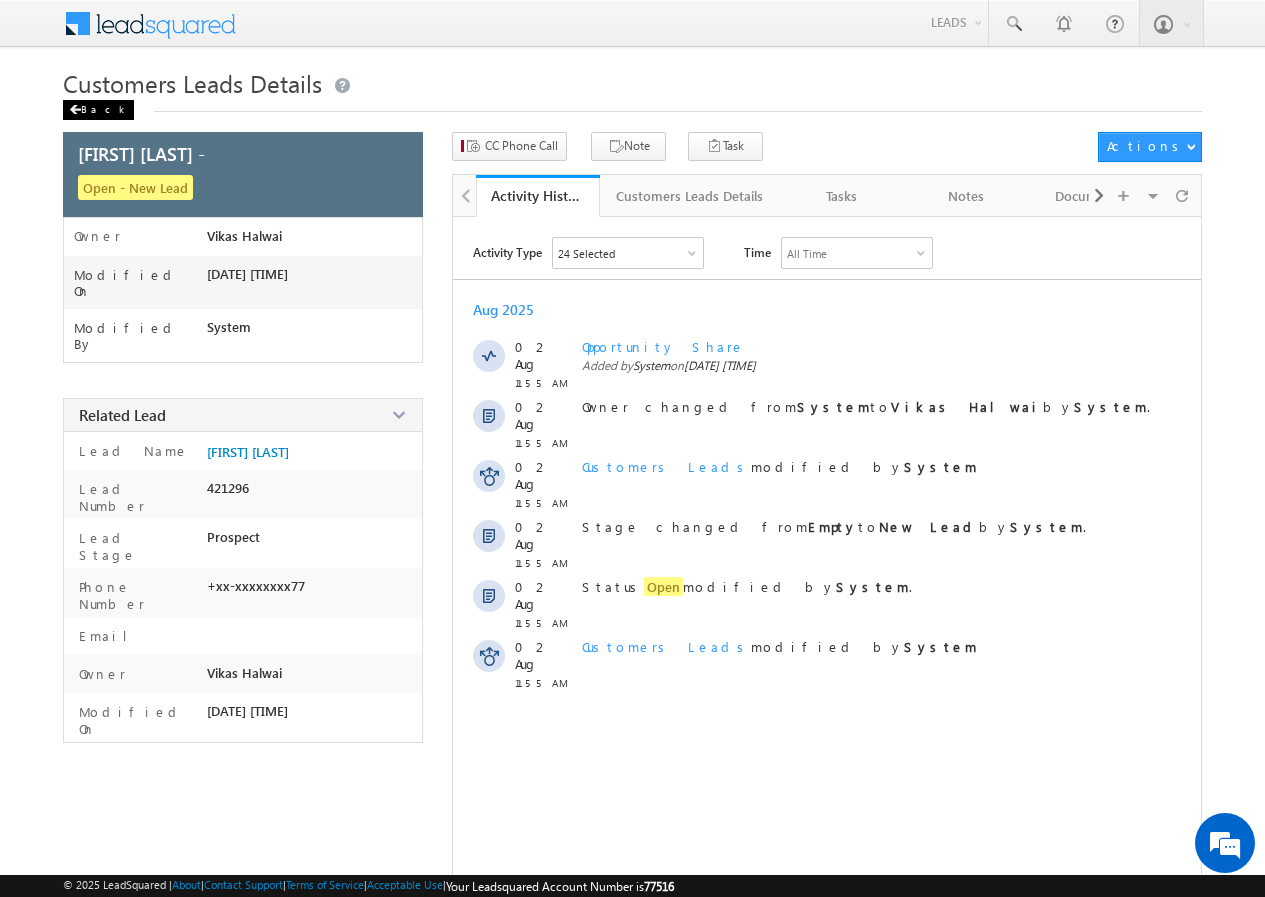 click on "Back" at bounding box center [98, 110] 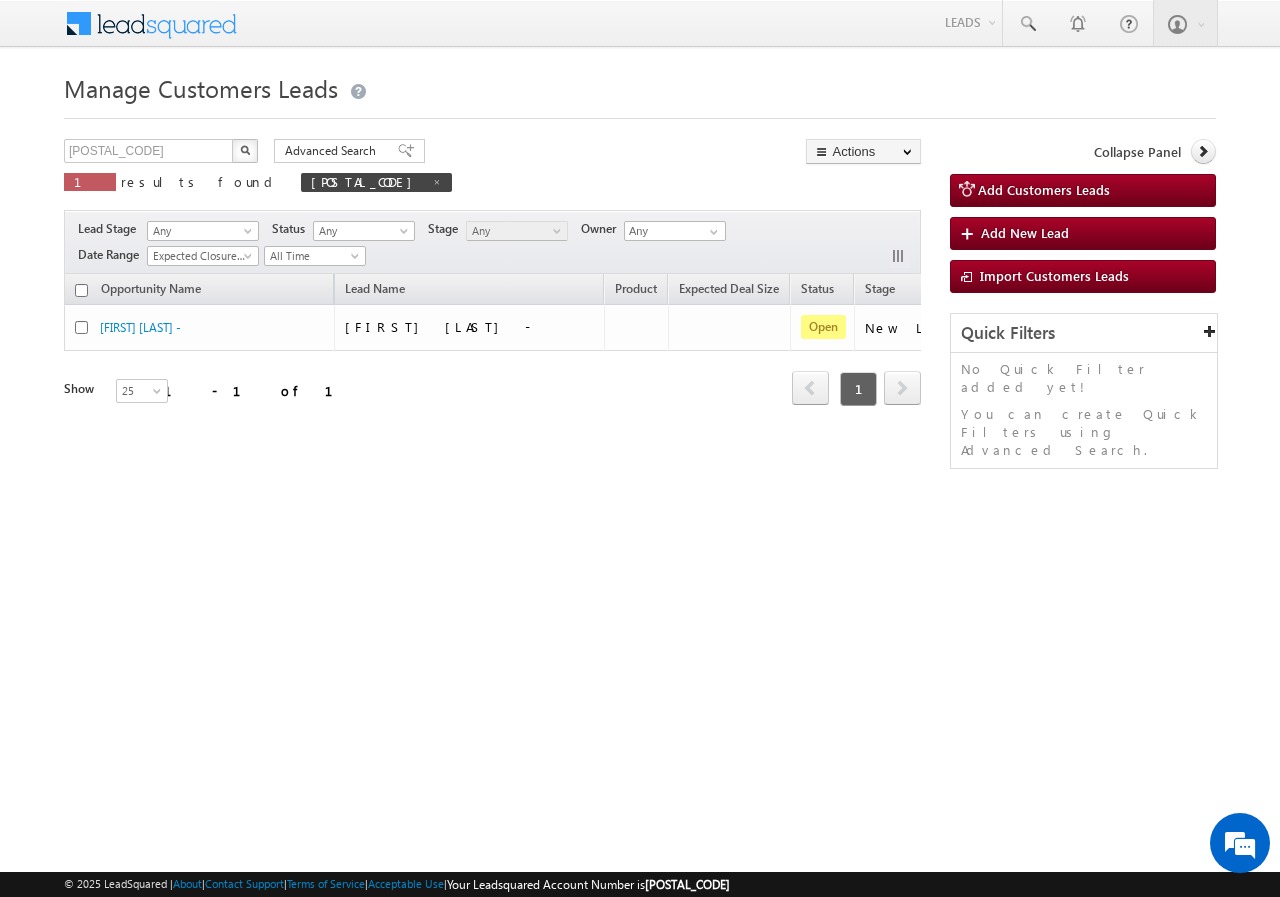 scroll, scrollTop: 0, scrollLeft: 0, axis: both 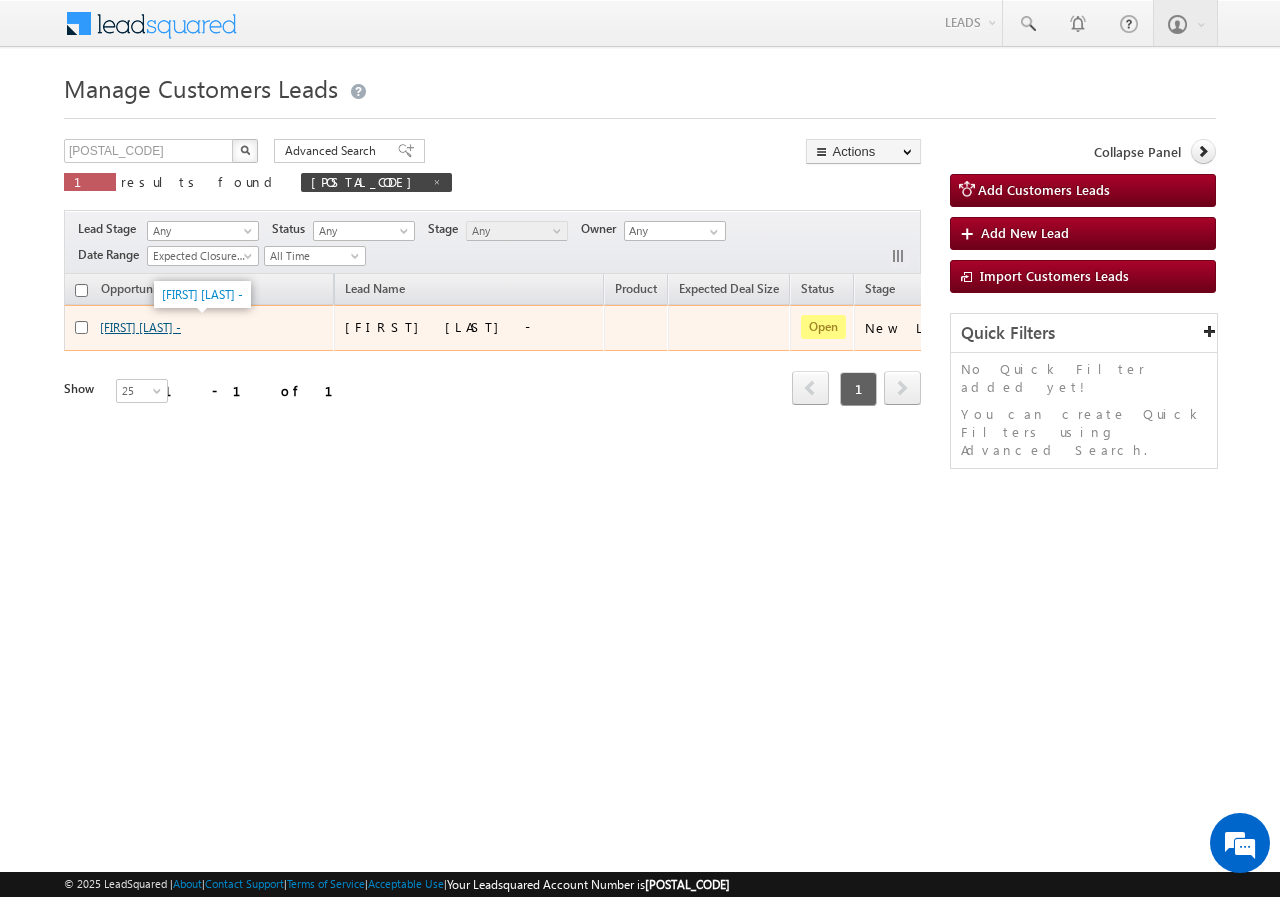 click on "[FIRST] [LAST]  -" at bounding box center [140, 327] 